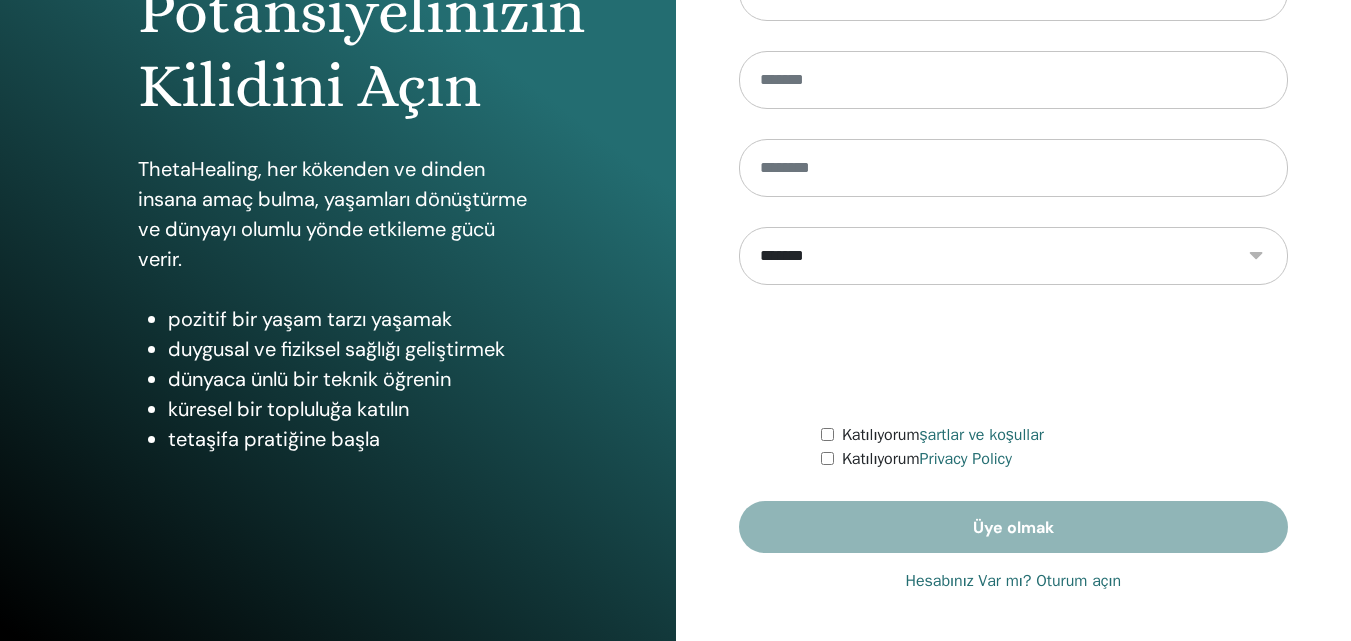 scroll, scrollTop: 319, scrollLeft: 0, axis: vertical 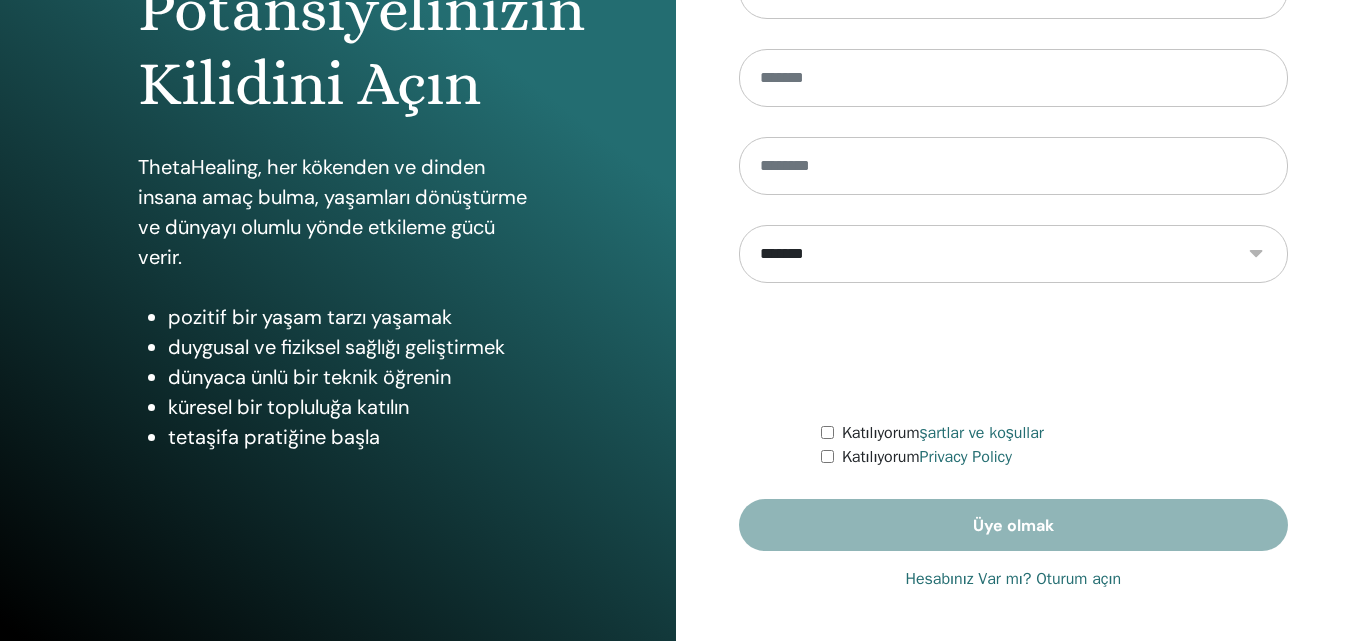 type on "**********" 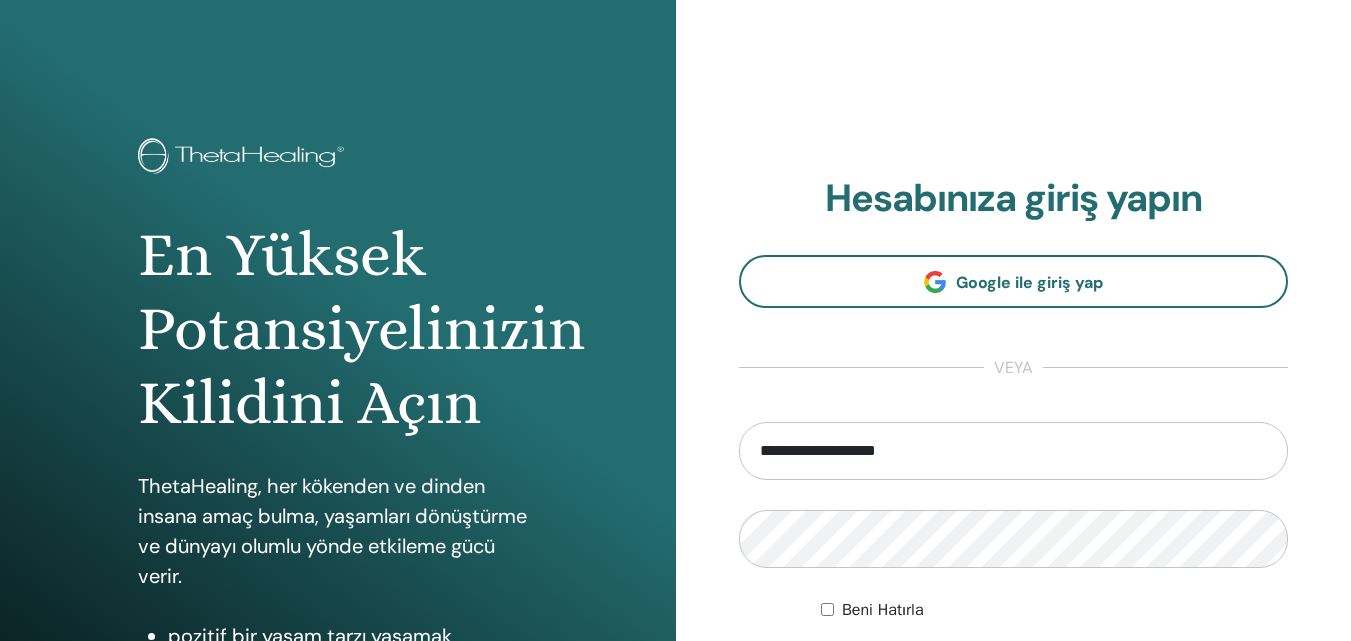 scroll, scrollTop: 300, scrollLeft: 0, axis: vertical 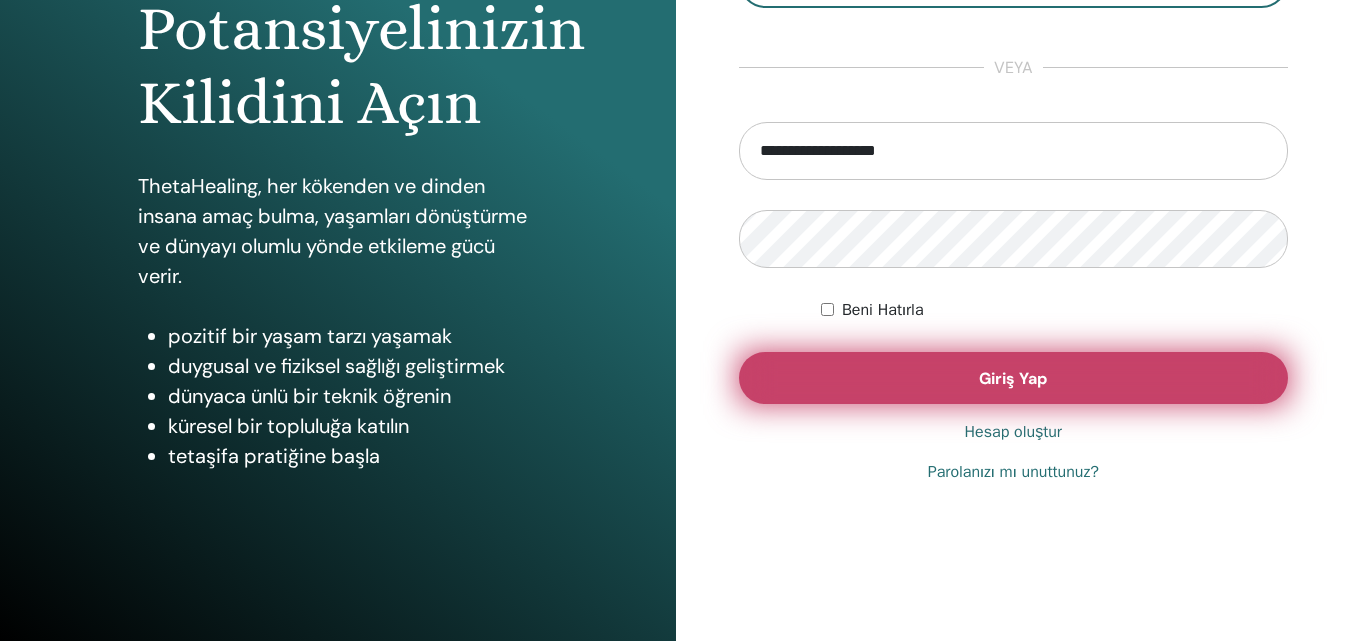 click on "Giriş Yap" at bounding box center [1013, 378] 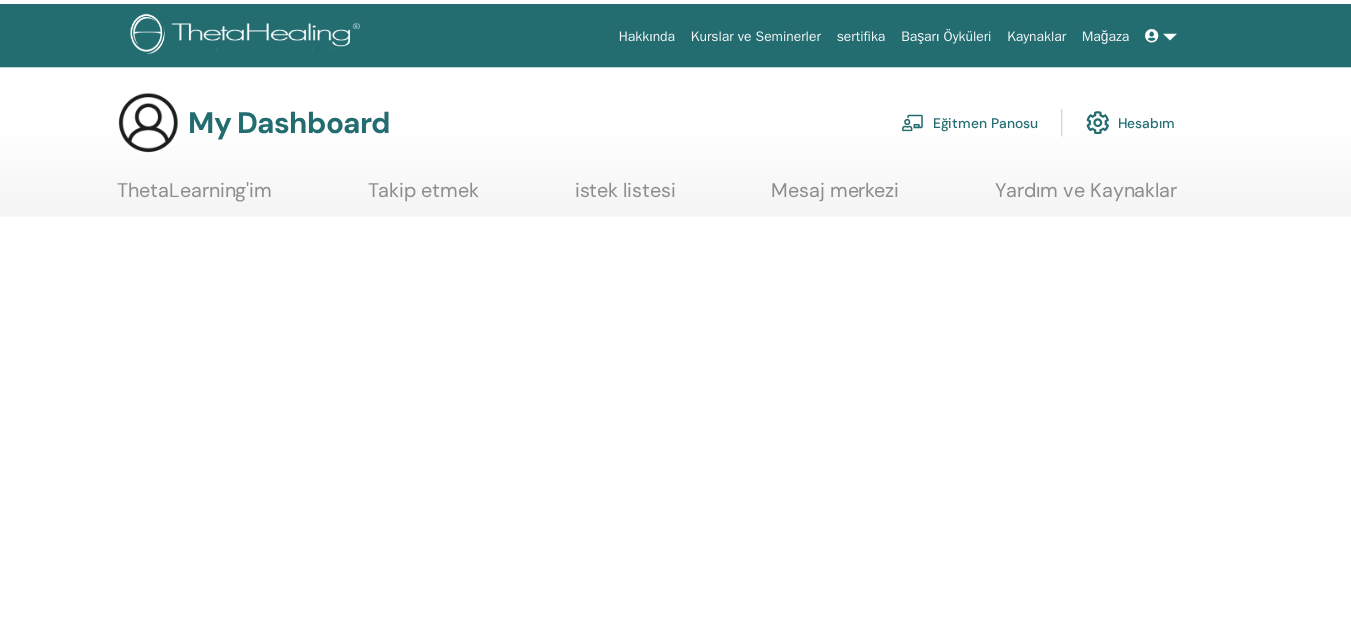 scroll, scrollTop: 0, scrollLeft: 0, axis: both 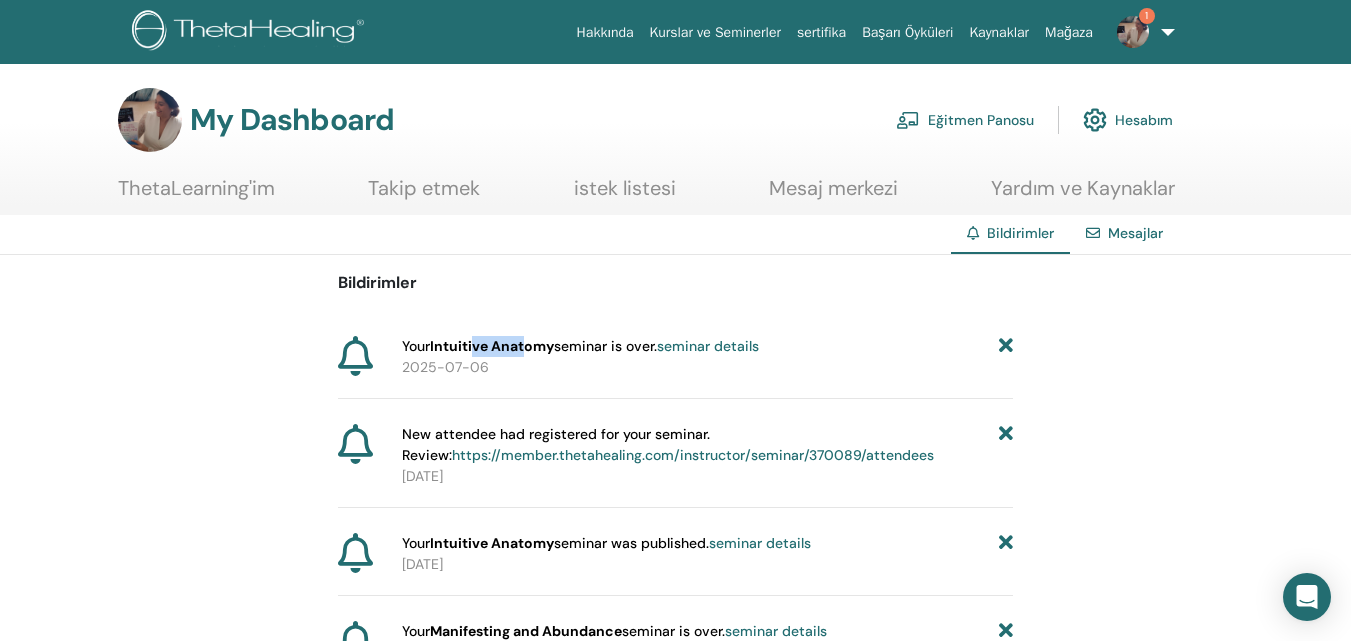 drag, startPoint x: 475, startPoint y: 349, endPoint x: 541, endPoint y: 349, distance: 66 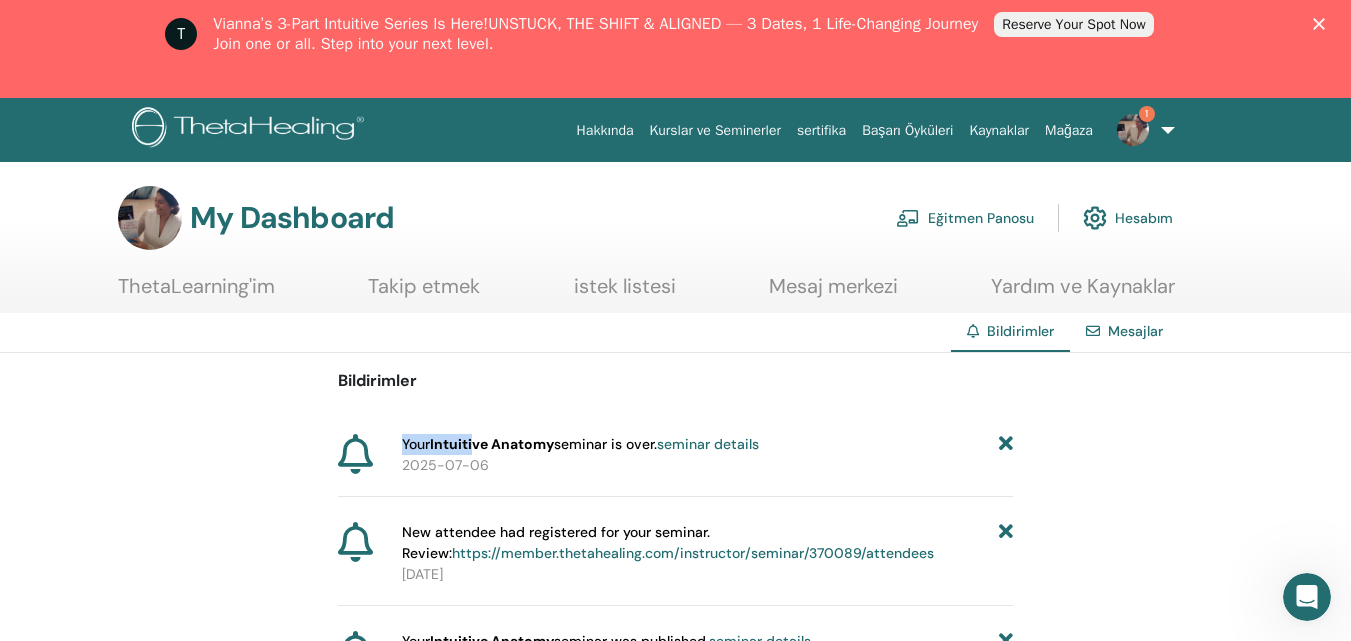scroll, scrollTop: 0, scrollLeft: 0, axis: both 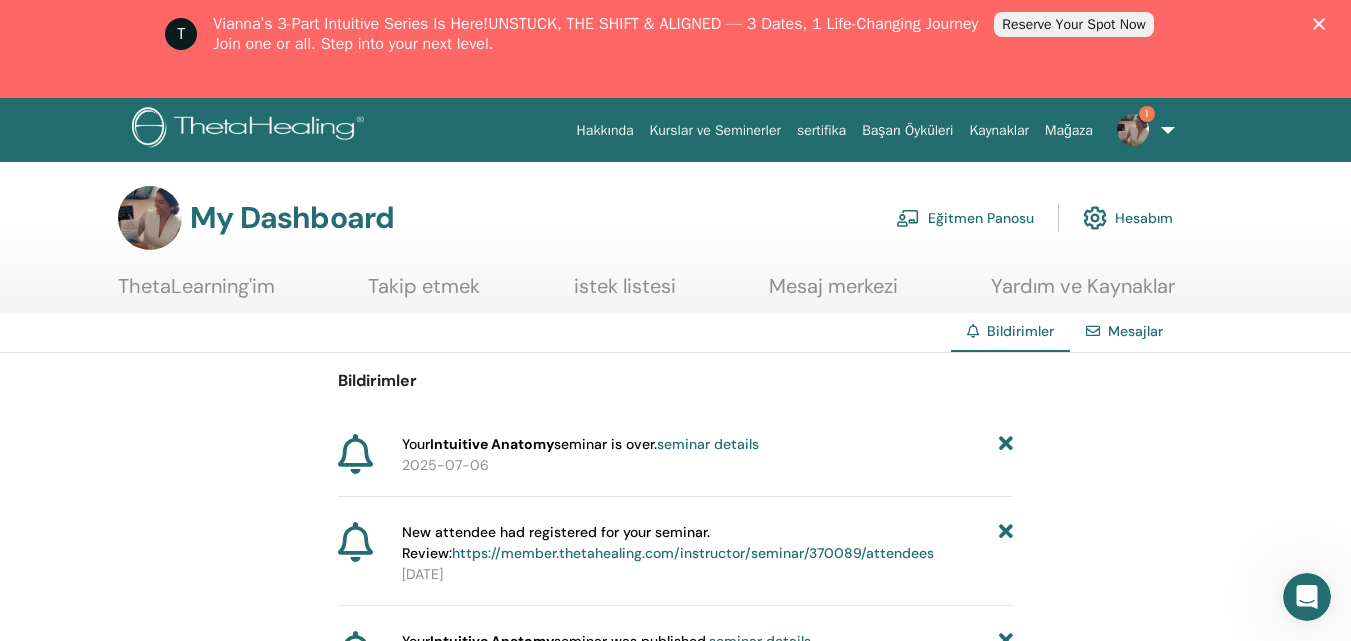 click on "Bildirimler Mesajlar" at bounding box center (675, 333) 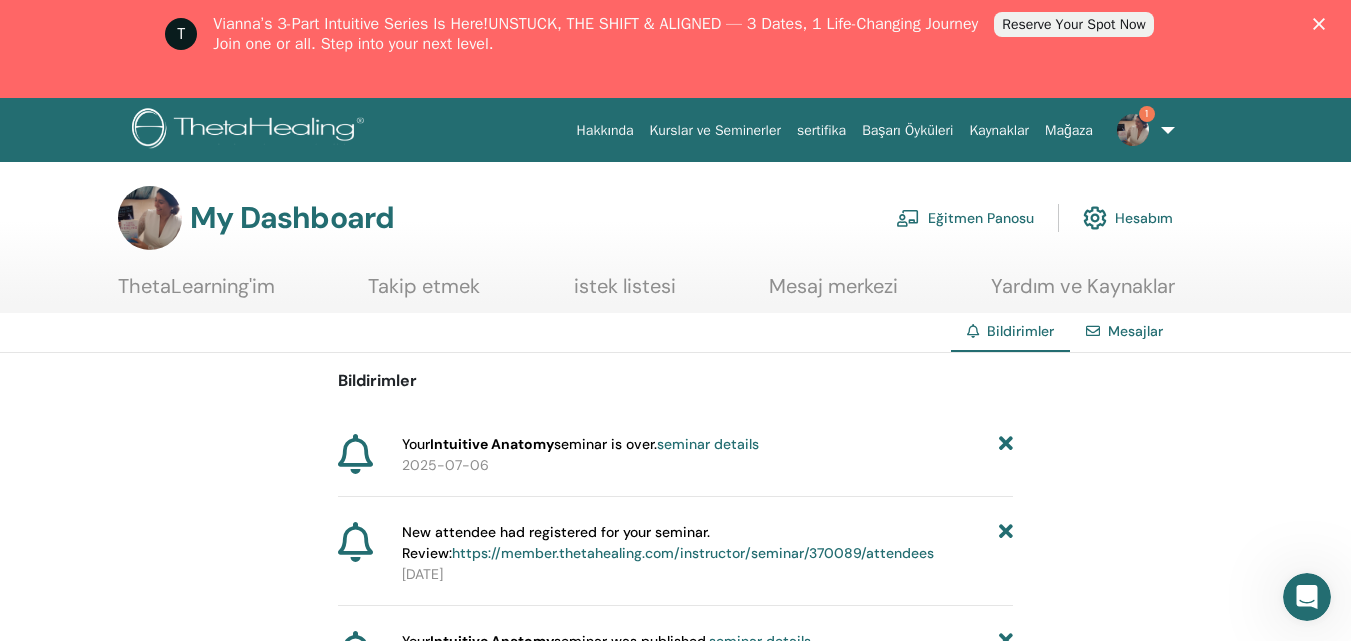 click at bounding box center [1133, 130] 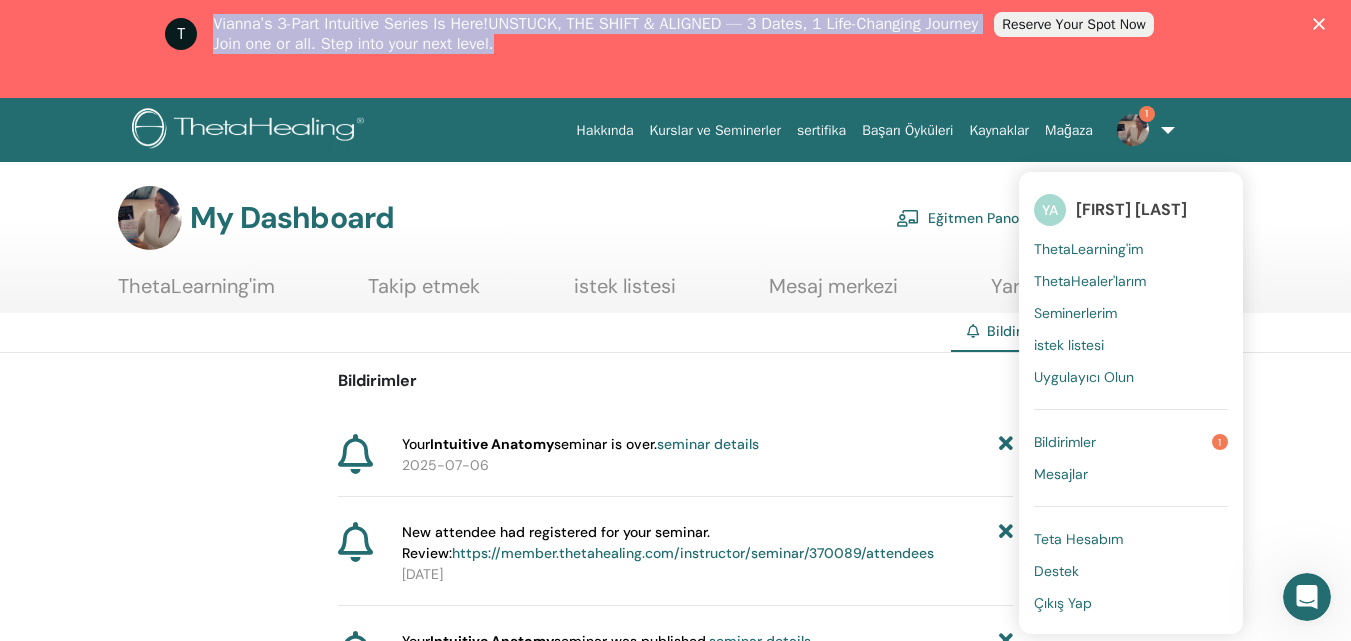 drag, startPoint x: 219, startPoint y: 22, endPoint x: 507, endPoint y: 58, distance: 290.24127 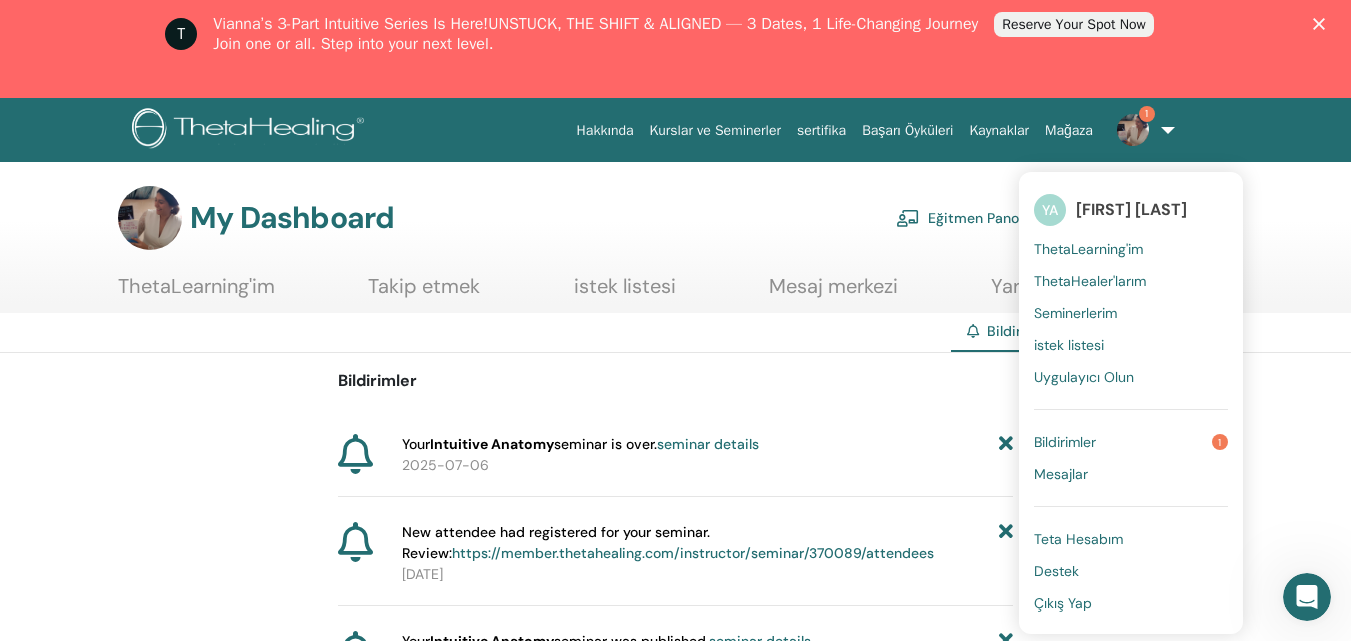 click 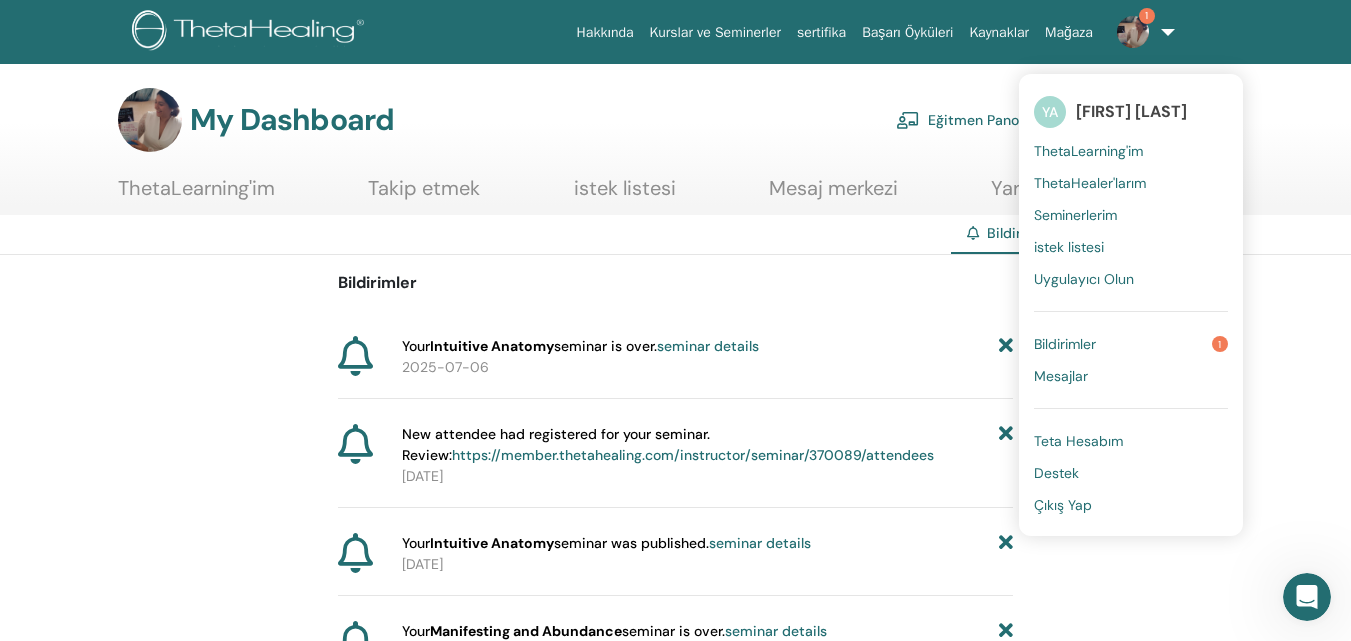 click on "Bildirimler" at bounding box center [1065, 344] 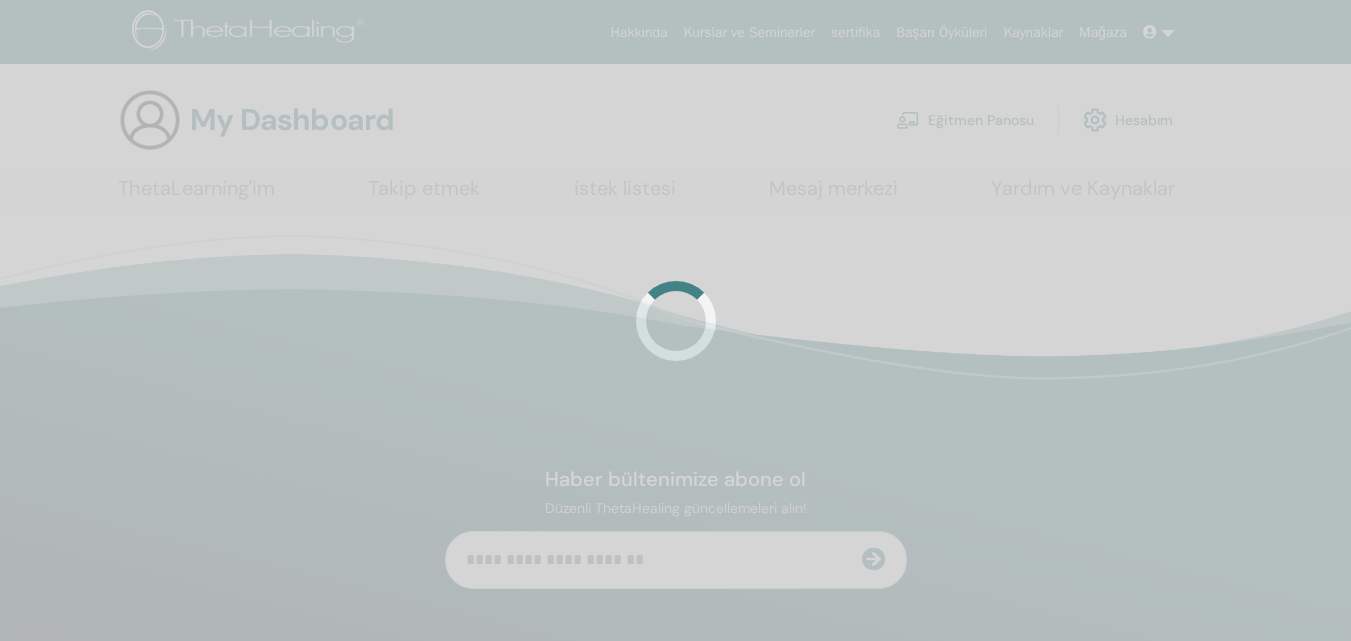 scroll, scrollTop: 0, scrollLeft: 0, axis: both 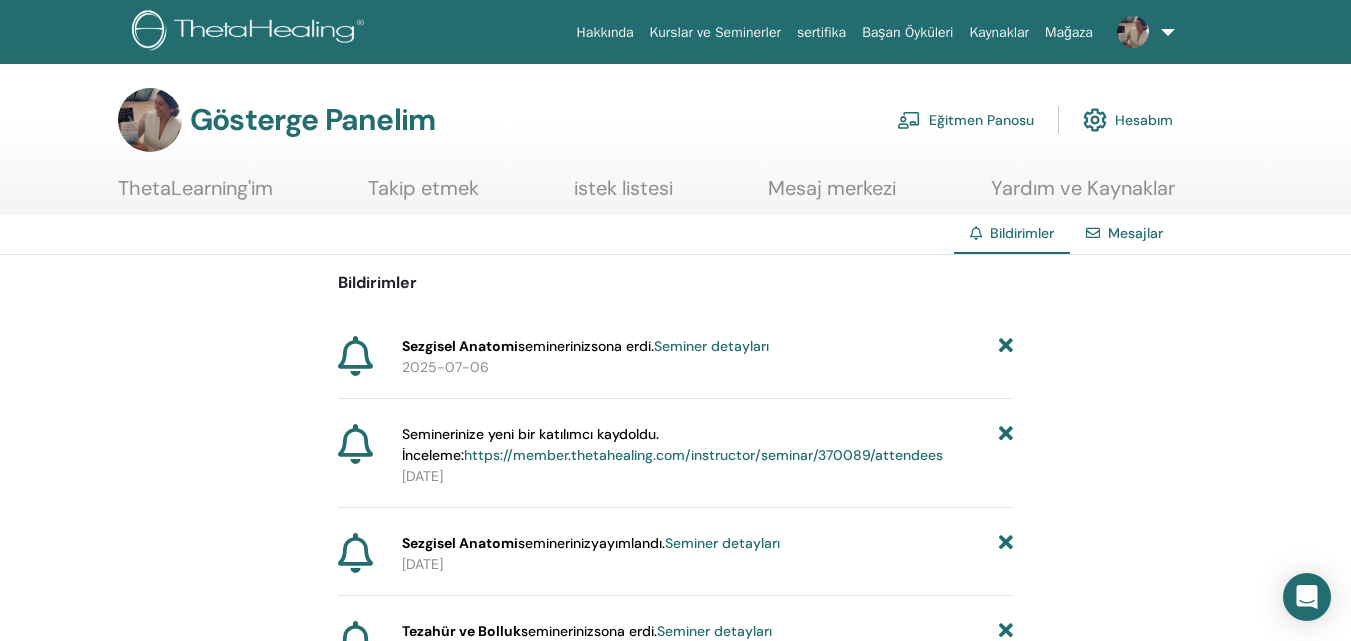 click at bounding box center [909, 120] 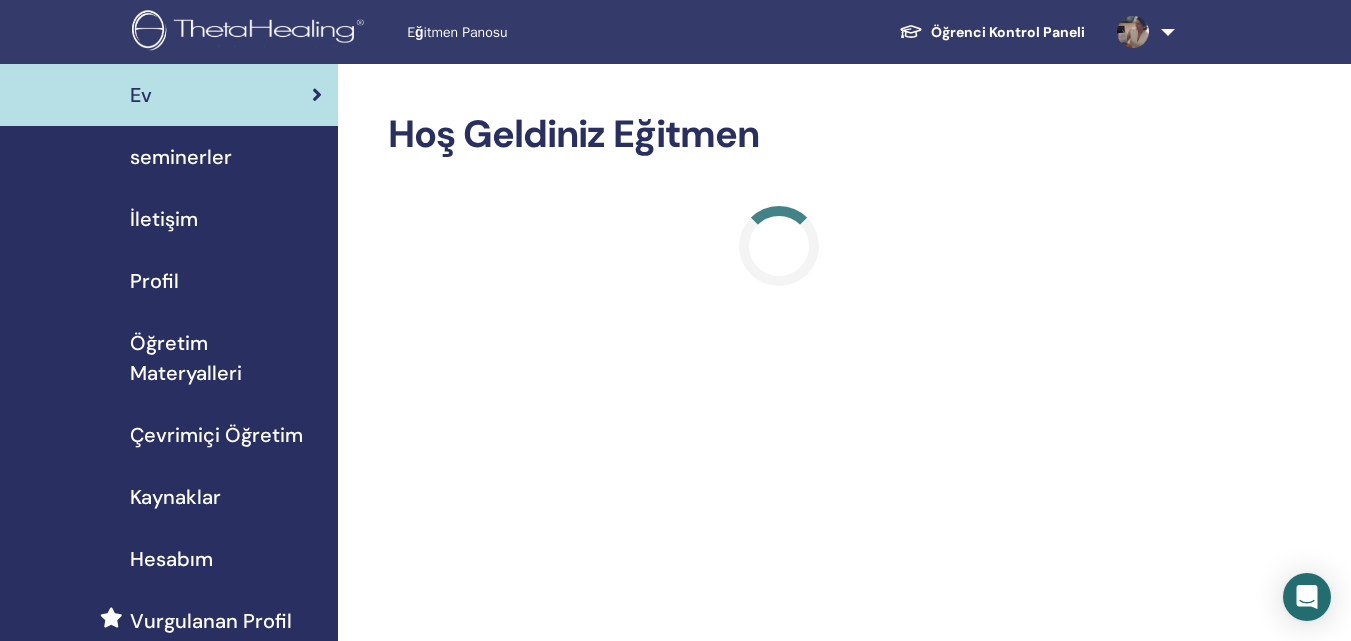 scroll, scrollTop: 0, scrollLeft: 0, axis: both 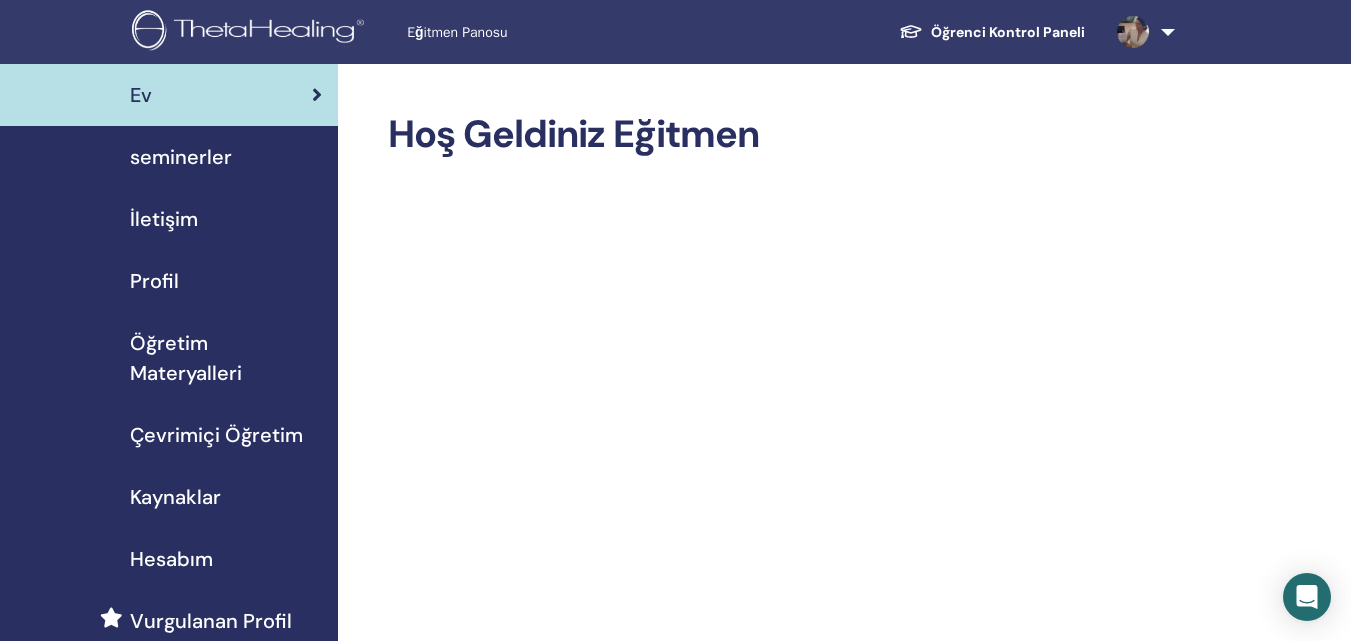 click on "seminerler" at bounding box center [181, 157] 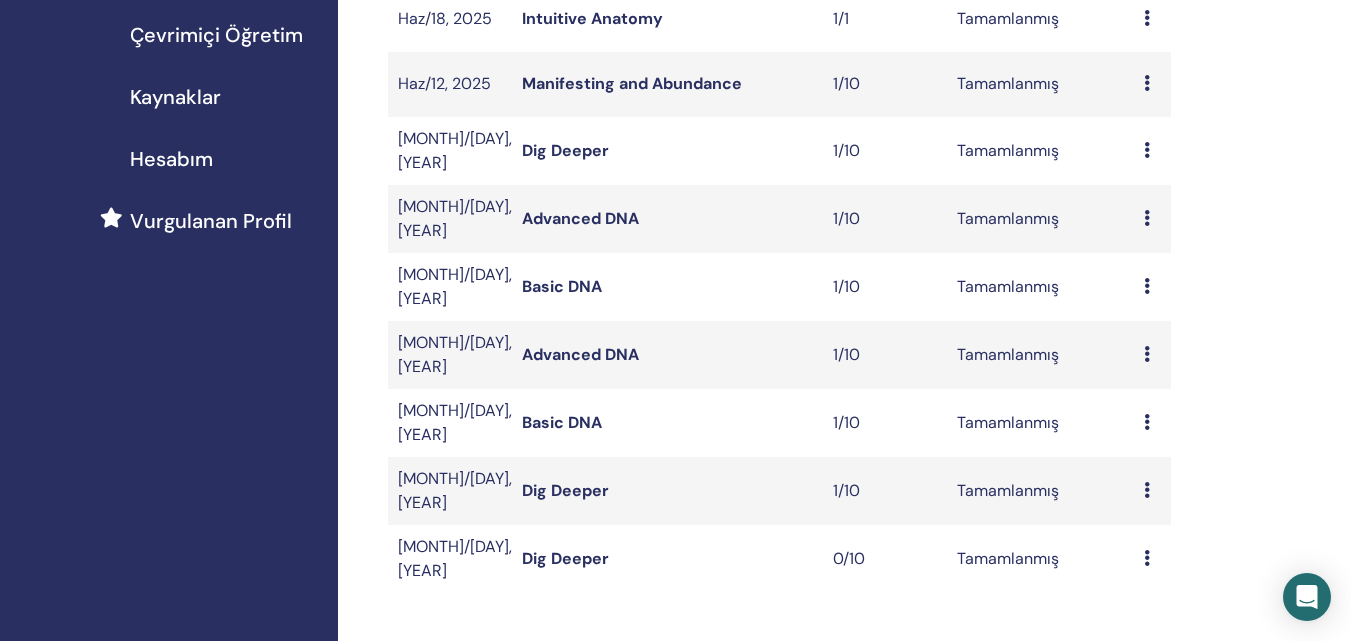 scroll, scrollTop: 700, scrollLeft: 0, axis: vertical 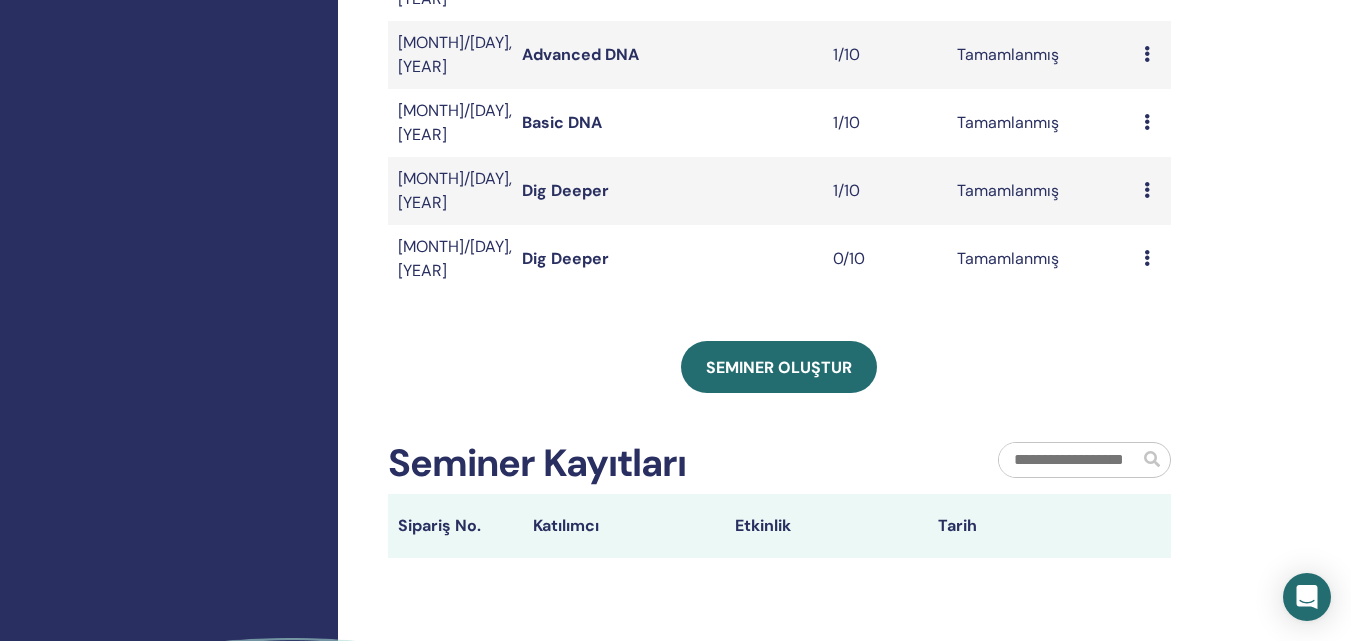 click on "Seminerlerim Filtreyi, önümüzdeki 3 ayın ötesinde yaklaşan seminerleri keşfedecek veya 3 aydan uzun bir süre öncesine ait seminerlere göz atacak şekilde özelleştirebilirsiniz. Önce değil [MONTH]/[DAY], [YEAR] Sonra değil [MONTH]/[DAY], [YEAR] Kurs türü Her hangi bir tür Seminer durumu Herhangi bir durum seminer Kayıtlı Durum [MONTH]/[DAY], [YEAR] Intuitive Anatomy 1/1 Tamamlanmış Ön izleme katılımcılar [MONTH]/[DAY], [YEAR] Manifesting and Abundance 1/10 Tamamlanmış Ön izleme katılımcılar [MONTH]/[DAY], [YEAR] Dig Deeper 1/10 Tamamlanmış Ön izleme katılımcılar [MONTH]/[DAY], [YEAR] Advanced DNA 1/10 Tamamlanmış Ön izleme katılımcılar [MONTH]/[DAY], [YEAR] Basic DNA 1/10 Tamamlanmış Ön izleme katılımcılar [MONTH]/[DAY], [YEAR] Advanced DNA 1/10 Tamamlanmış Ön izleme katılımcılar [MONTH]/[DAY], [YEAR] Basic DNA 1/10 Tamamlanmış Ön izleme katılımcılar [MONTH]/[DAY], [YEAR] Dig Deeper 1/10 Tamamlanmış Ön izleme katılımcılar [MONTH]/[DAY], [YEAR] Dig Deeper 0/10 Tamamlanmış Ön izleme katılımcılar Seminer oluştur Seminer Kayıtları" at bounding box center (779, -15) 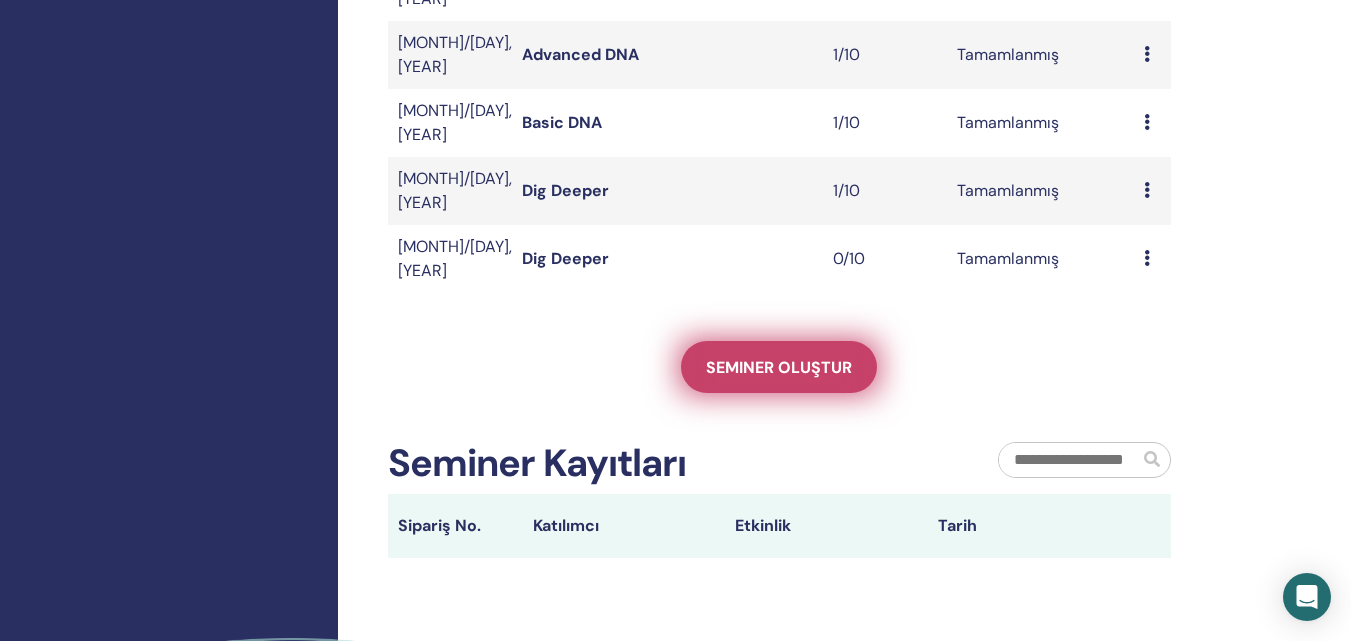 click on "Seminer oluştur" at bounding box center [779, 367] 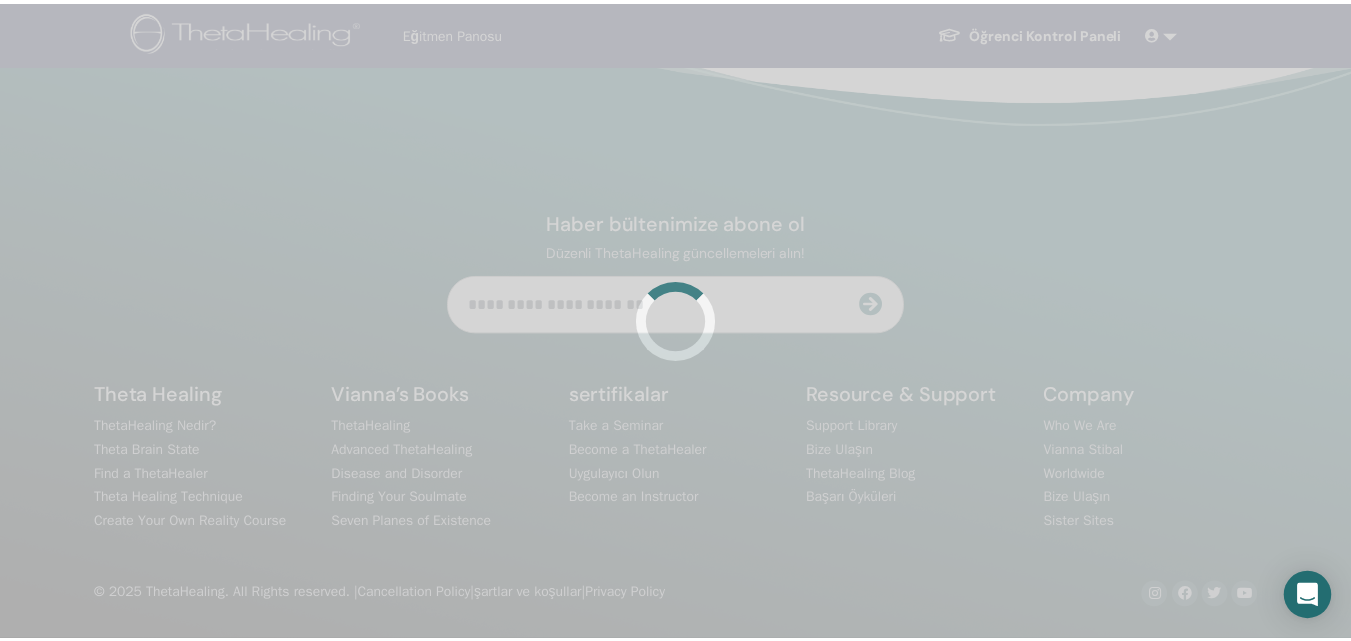 scroll, scrollTop: 0, scrollLeft: 0, axis: both 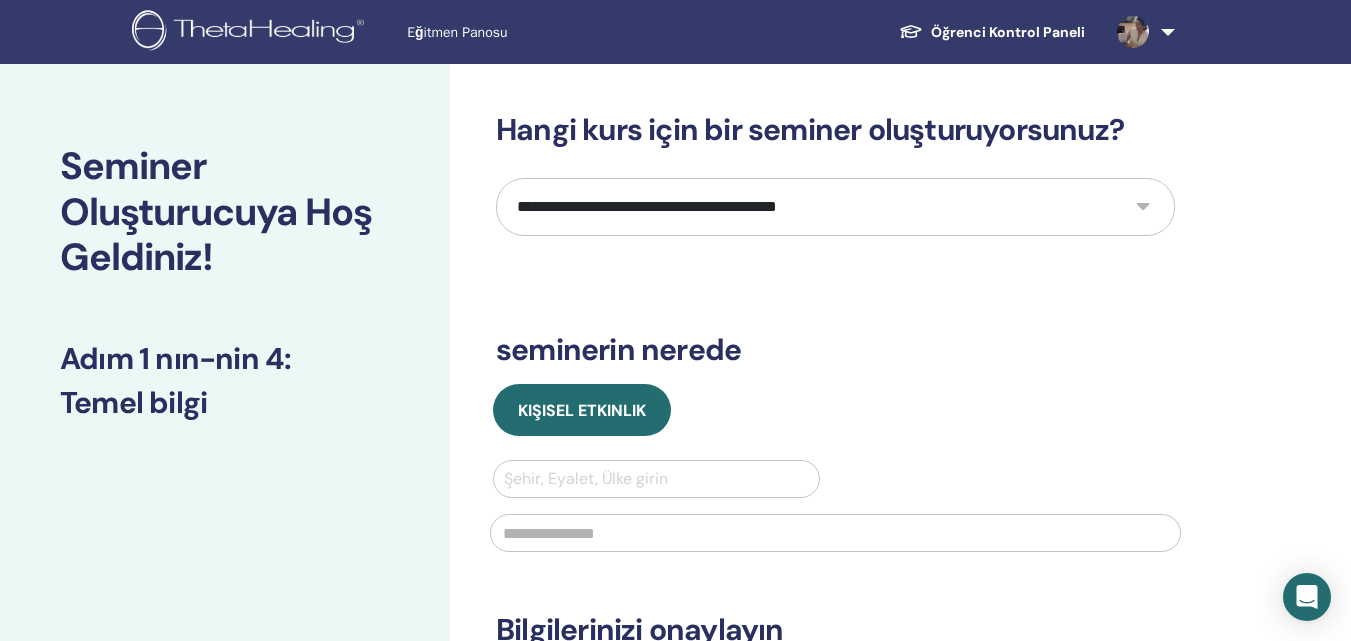 click on "**********" at bounding box center (835, 207) 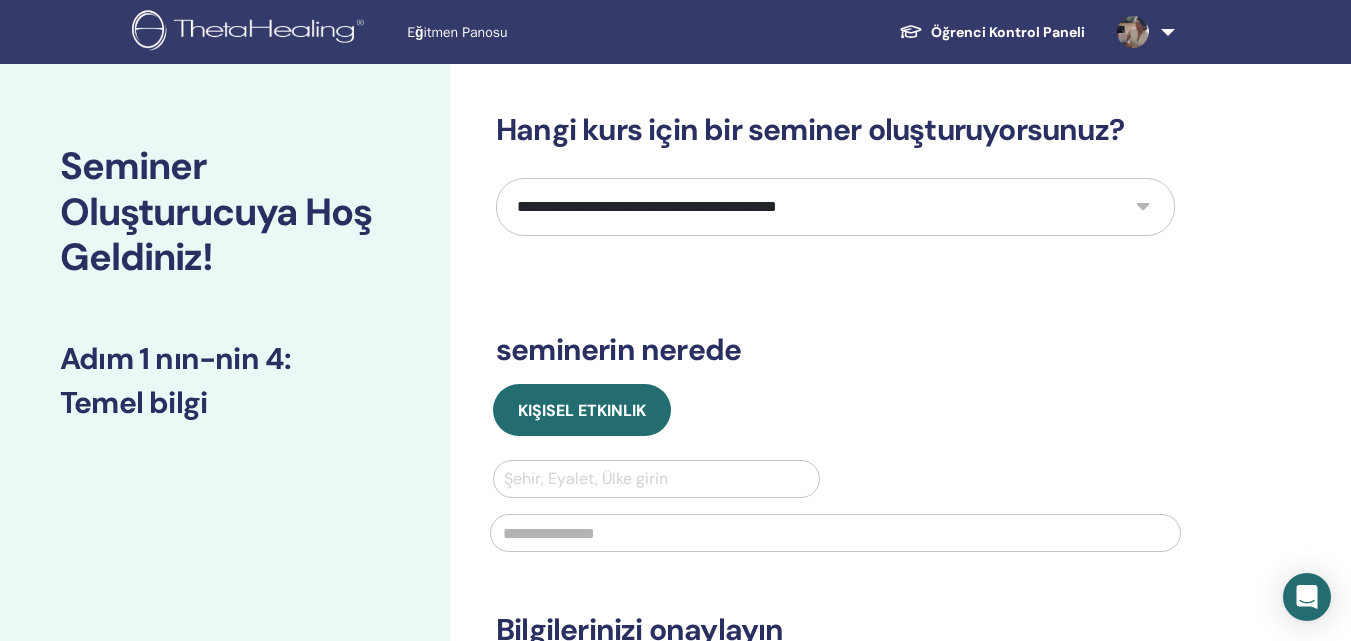 click on "**********" at bounding box center [835, 466] 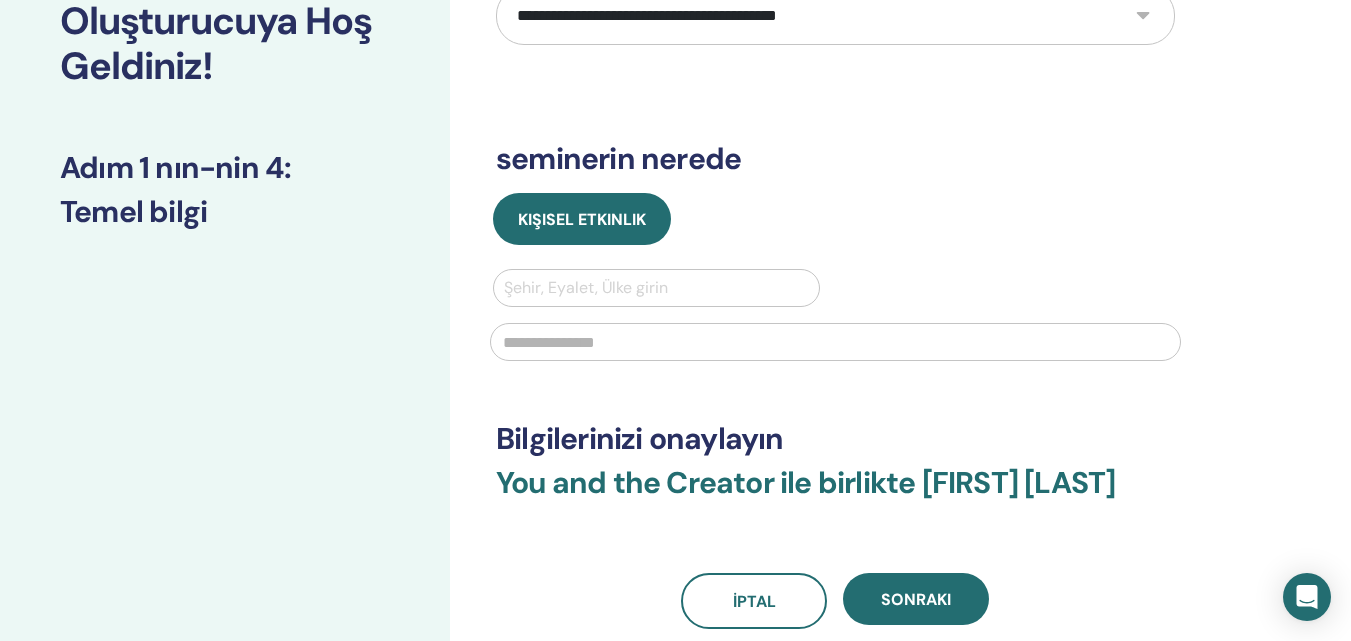scroll, scrollTop: 200, scrollLeft: 0, axis: vertical 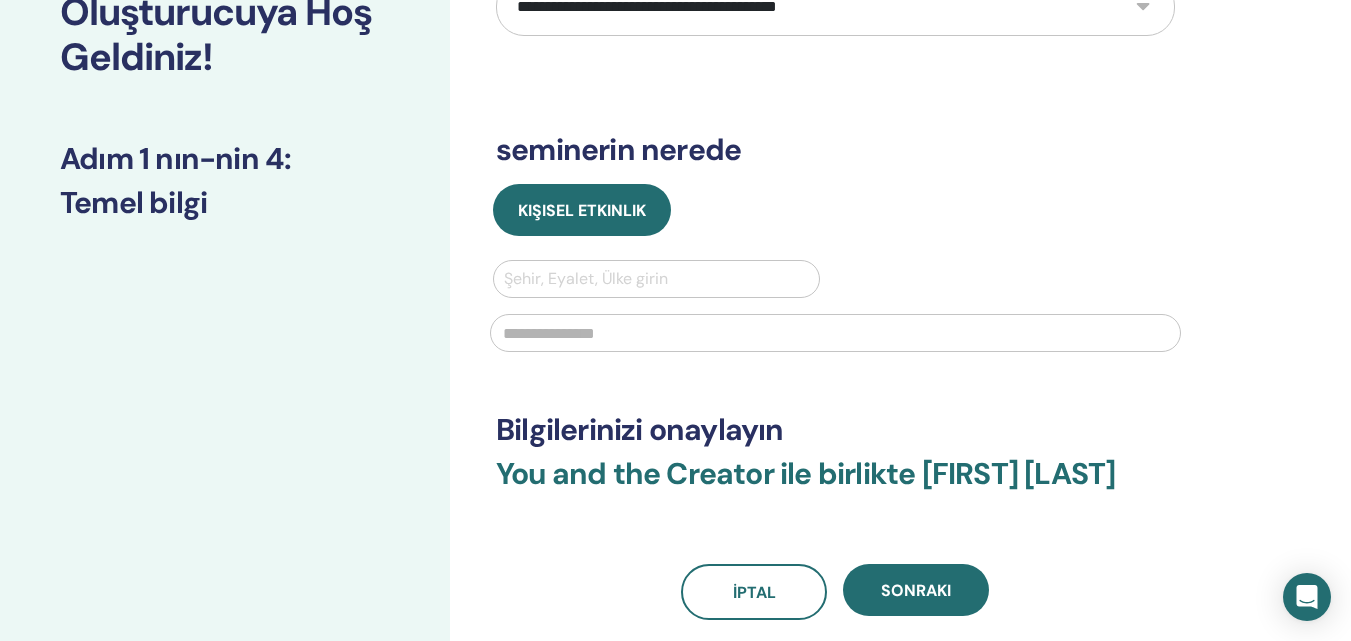 click at bounding box center [656, 279] 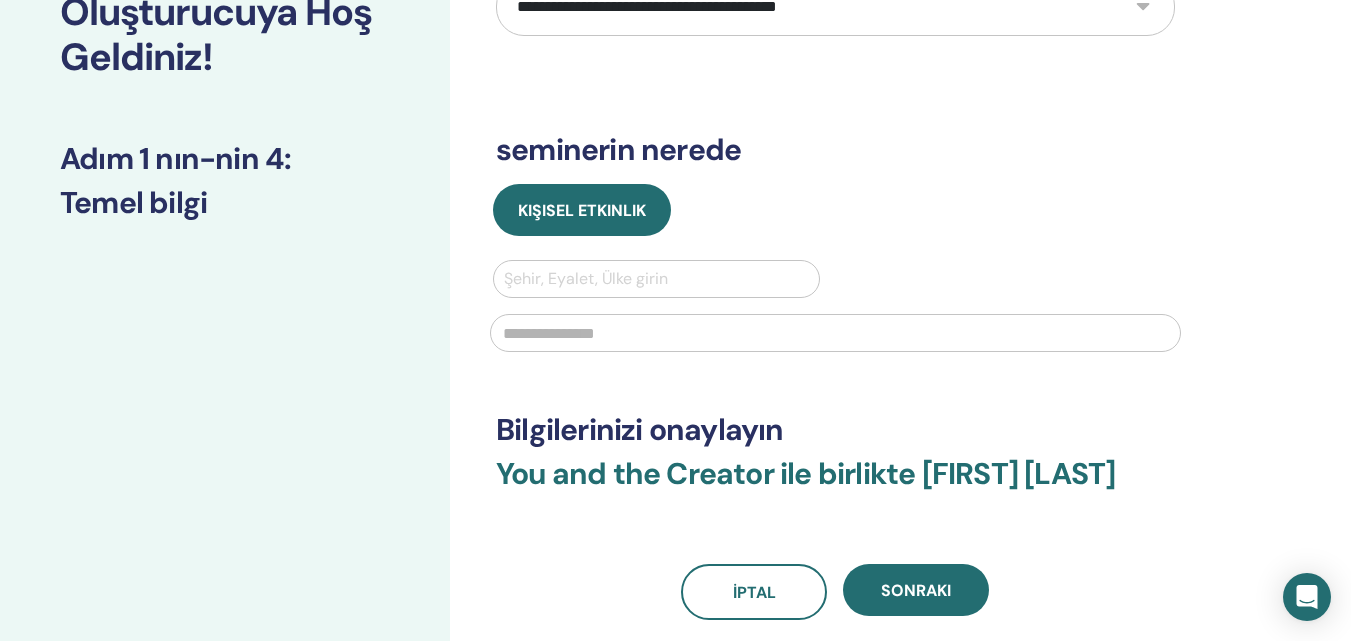 click on "Kişisel Etkinlik" at bounding box center (835, 210) 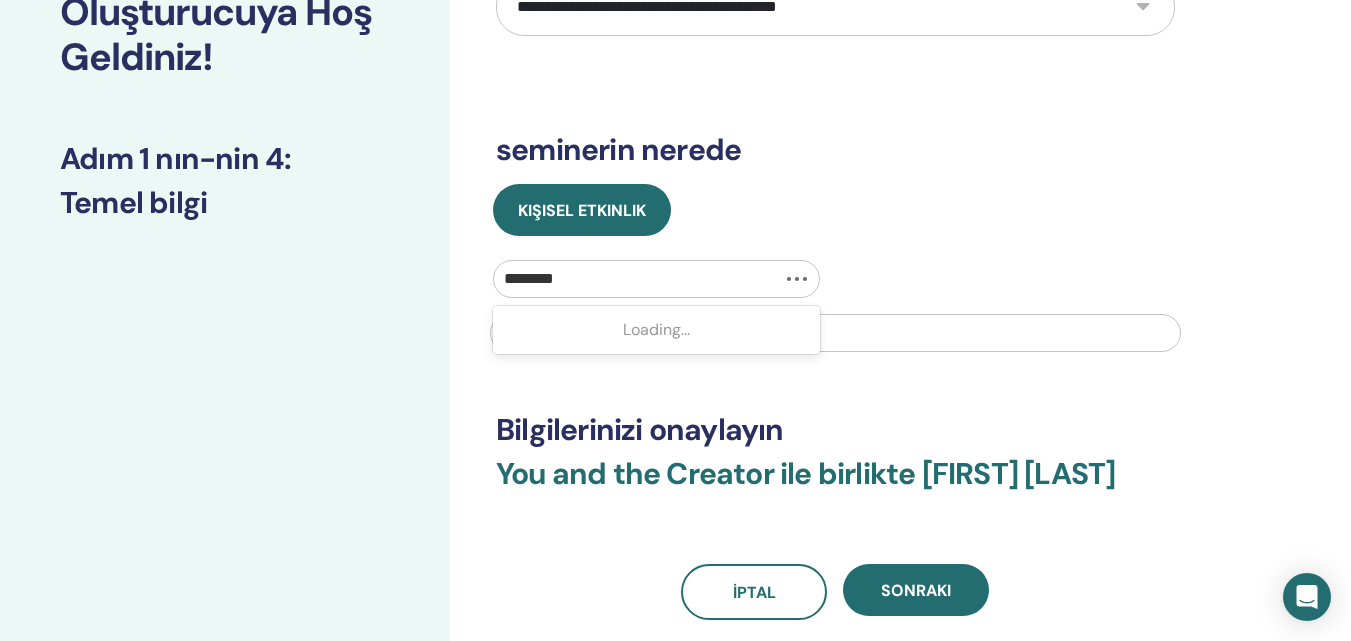 type on "********" 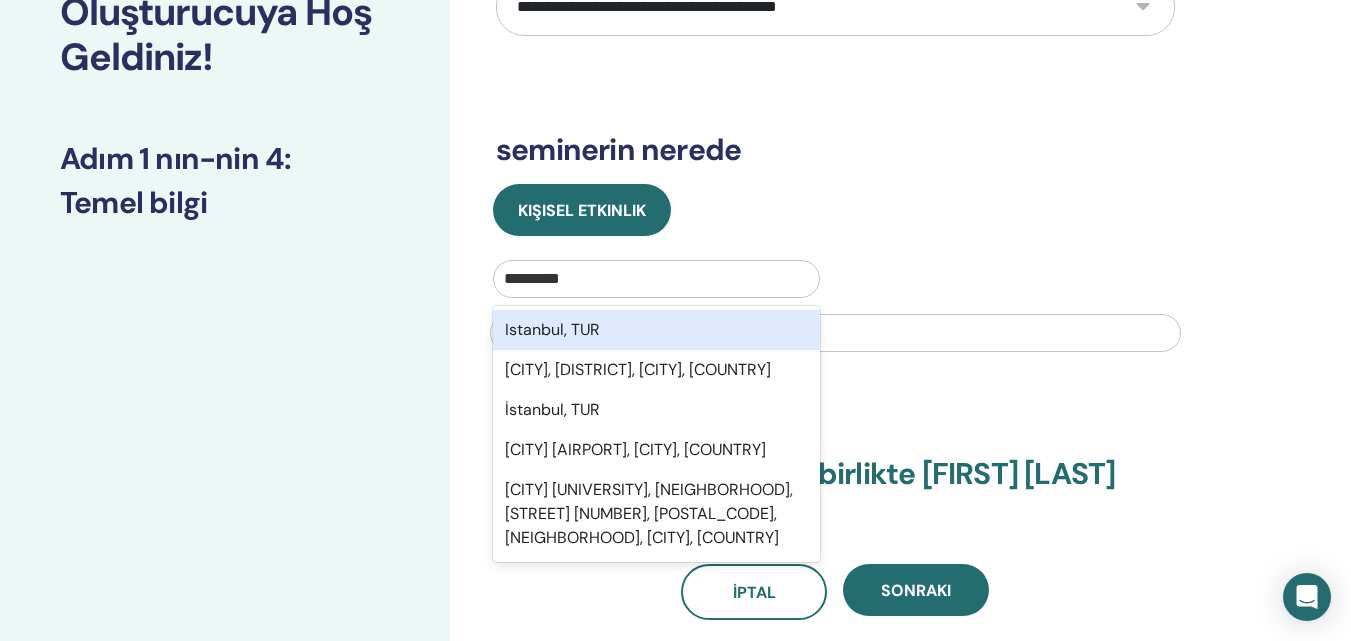 click on "Istanbul, TUR" at bounding box center (656, 330) 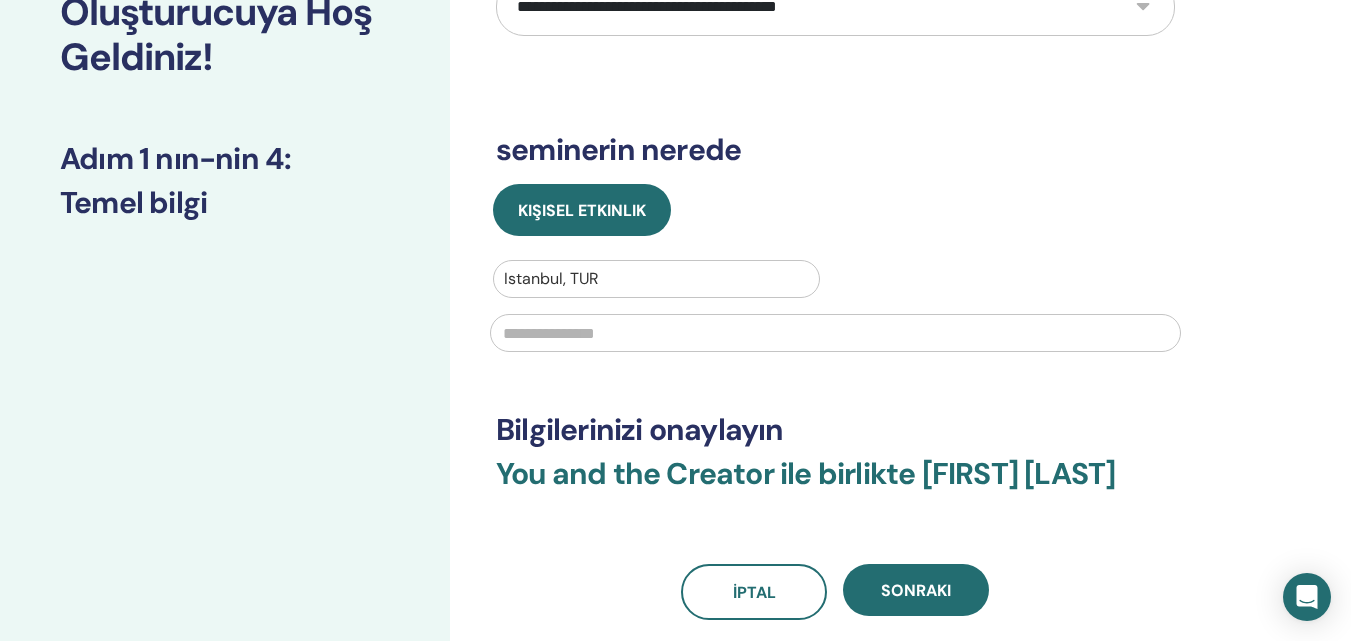 click at bounding box center (835, 333) 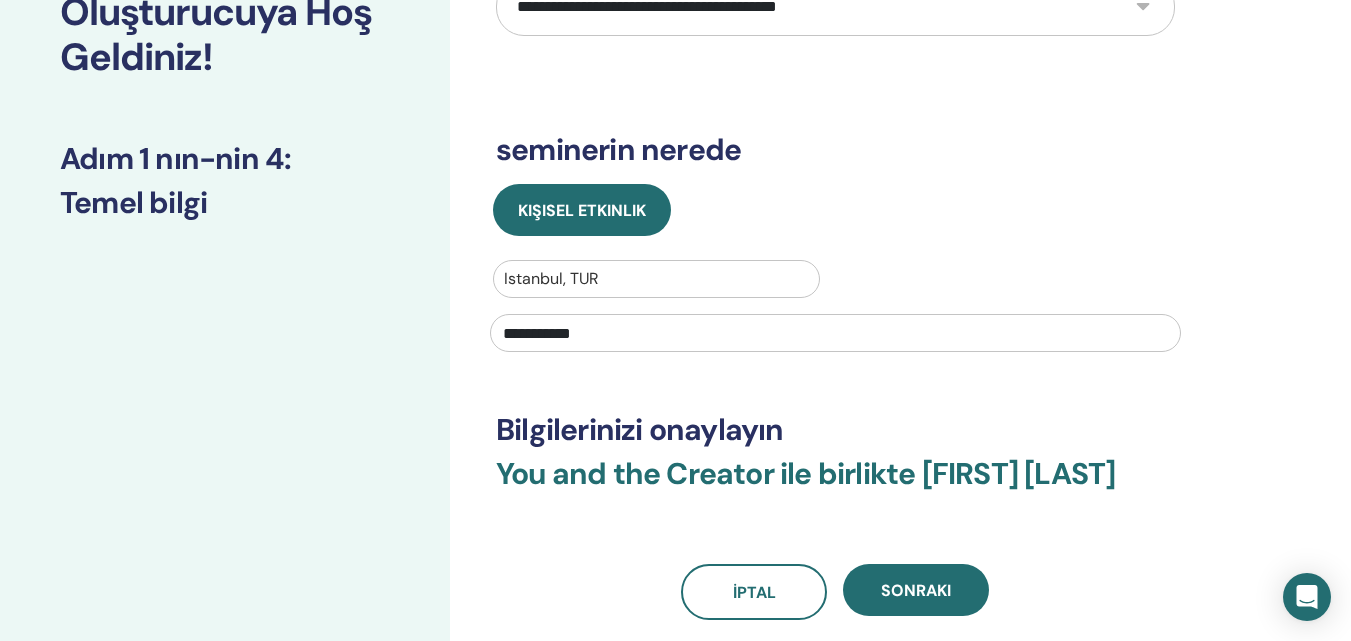 type on "**********" 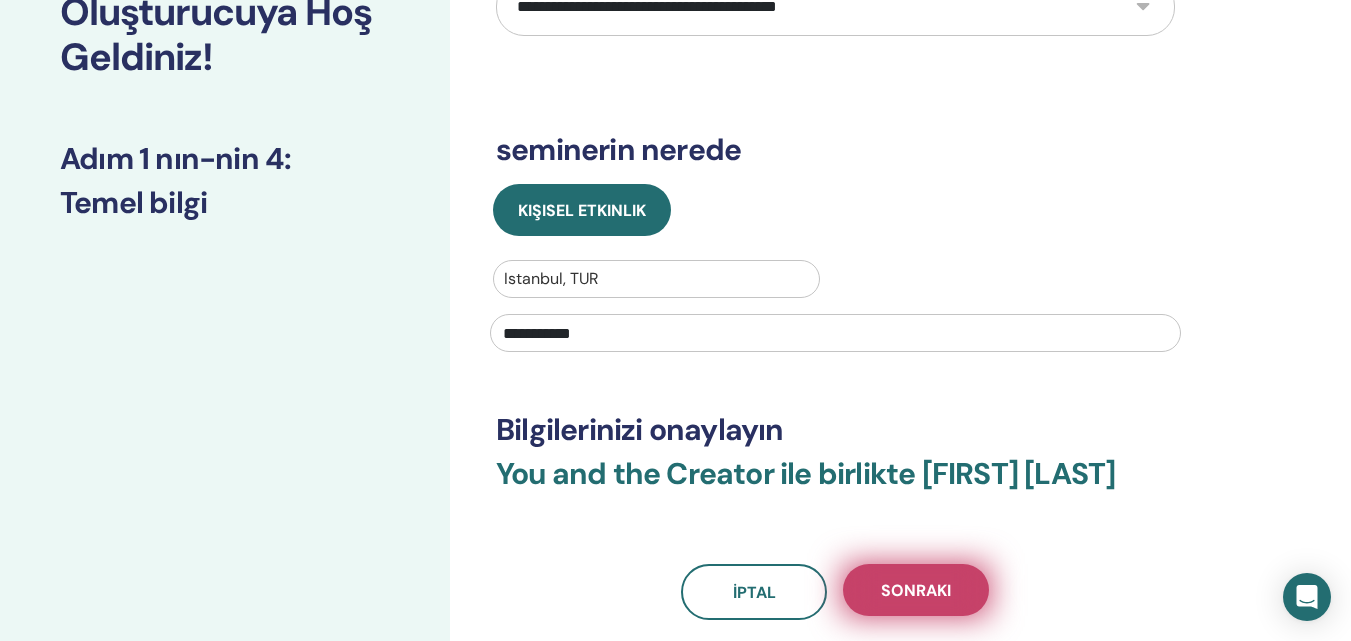 click on "Sonraki" at bounding box center (916, 590) 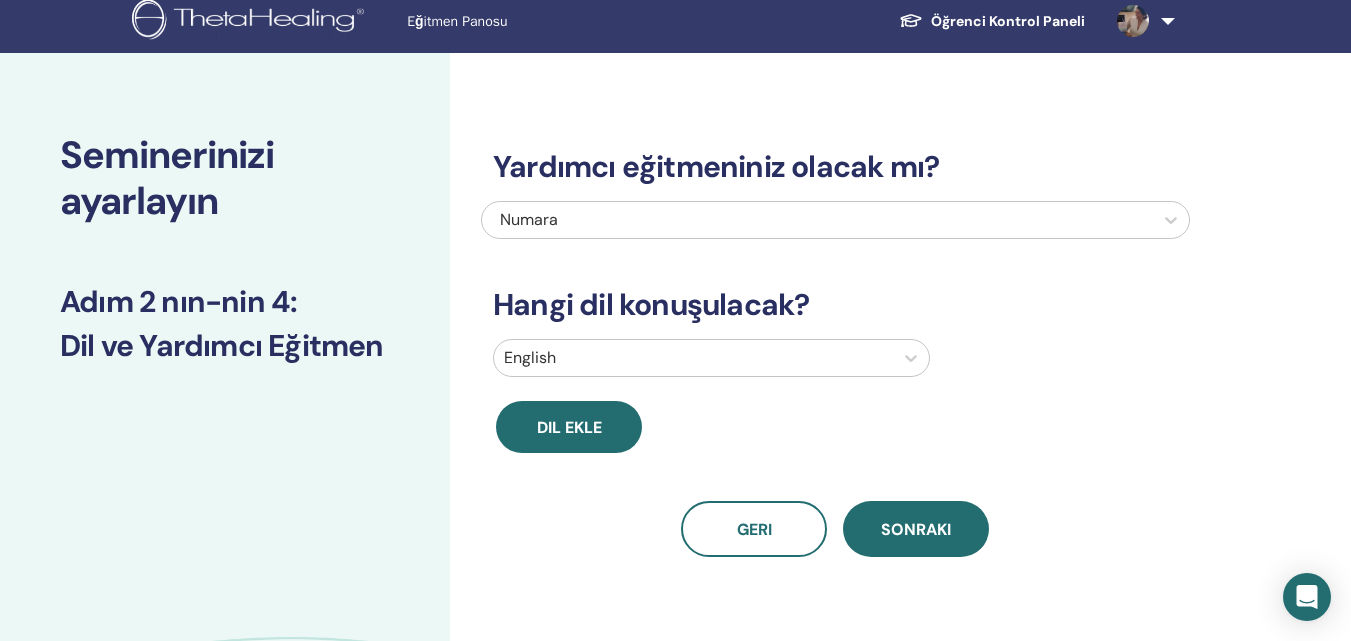 scroll, scrollTop: 0, scrollLeft: 0, axis: both 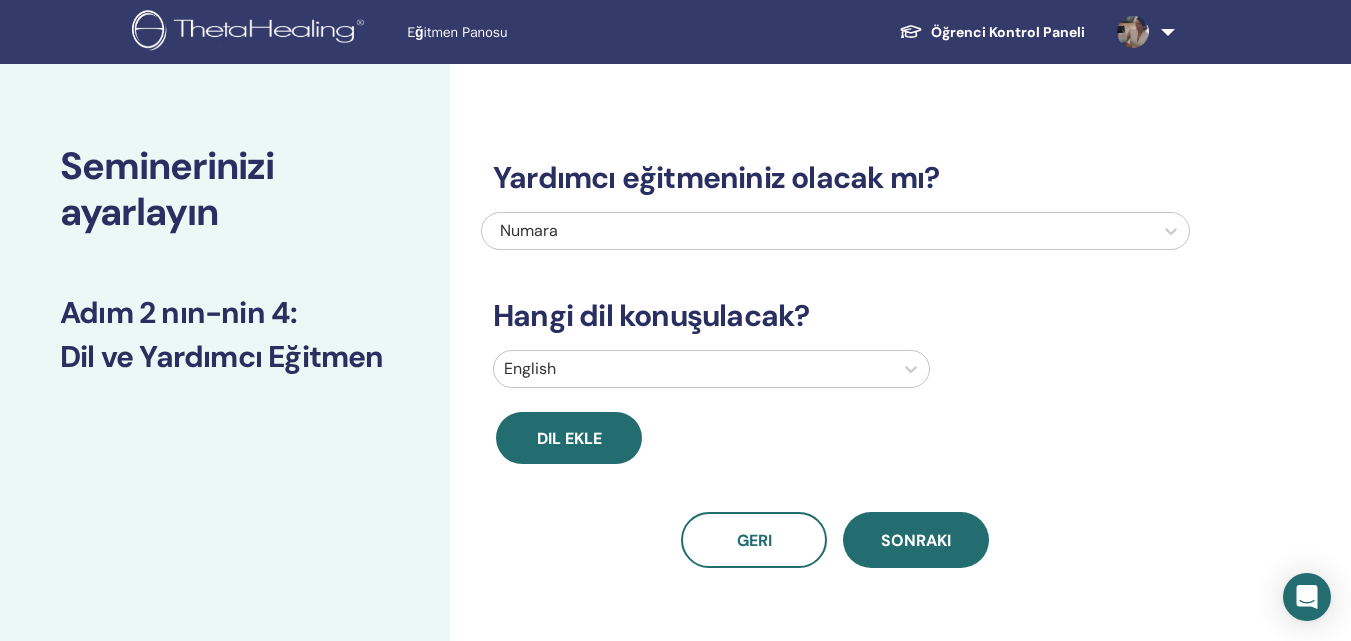 click on "Numara" at bounding box center [767, 231] 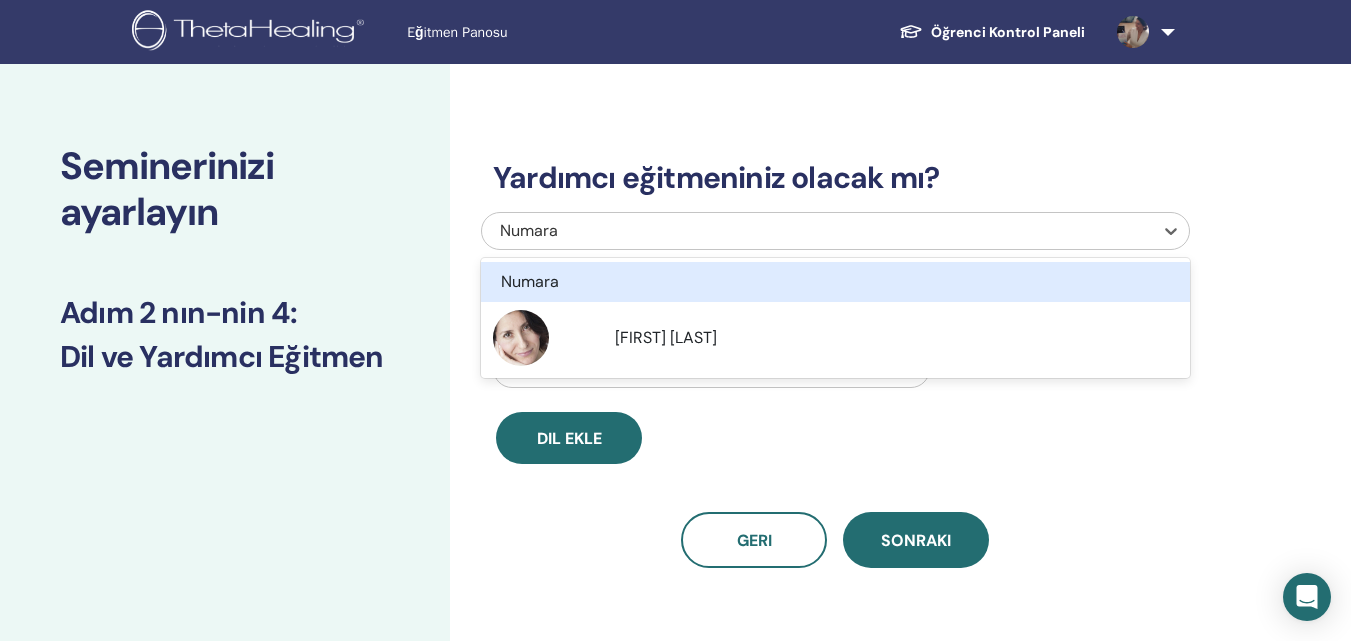click on "Yardımcı eğitmeniniz olacak mı?" at bounding box center (835, 178) 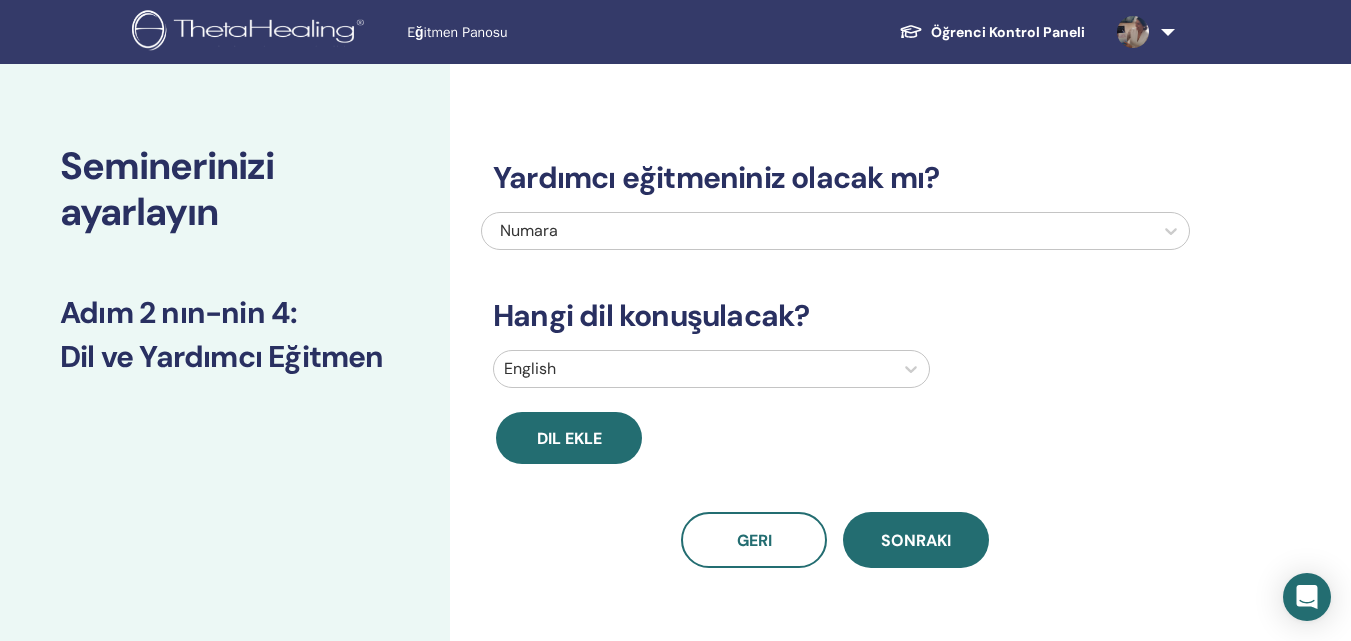 click at bounding box center (693, 369) 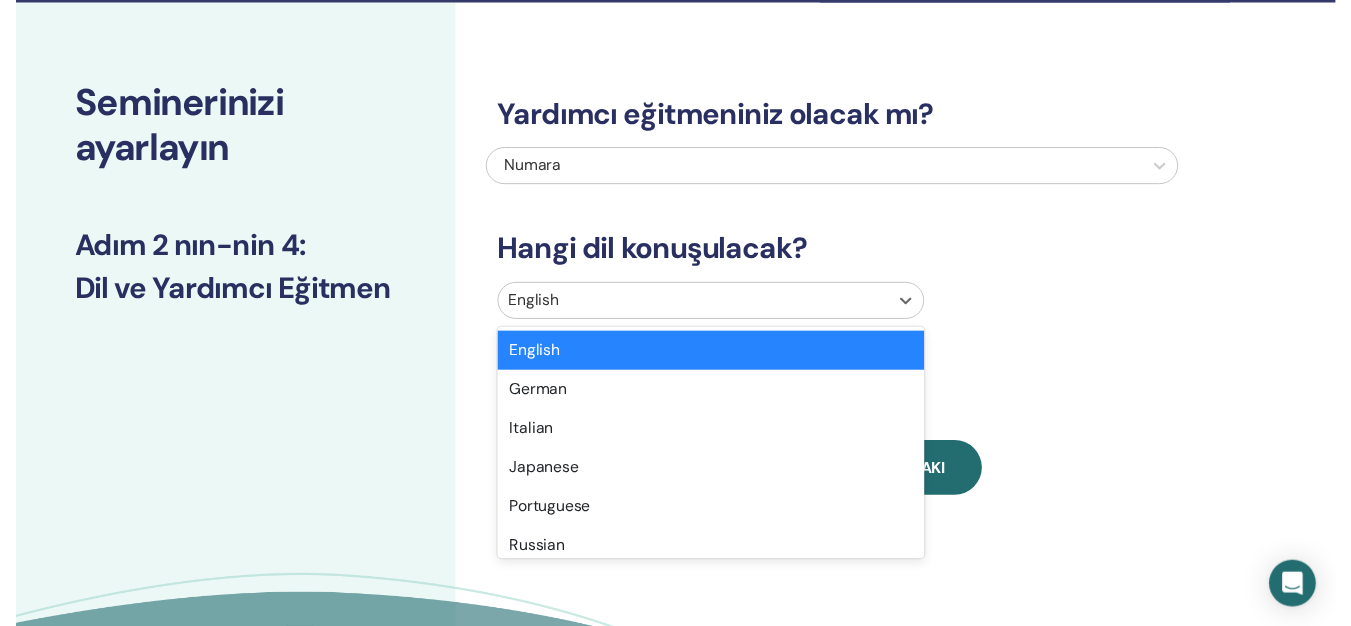 scroll, scrollTop: 63, scrollLeft: 0, axis: vertical 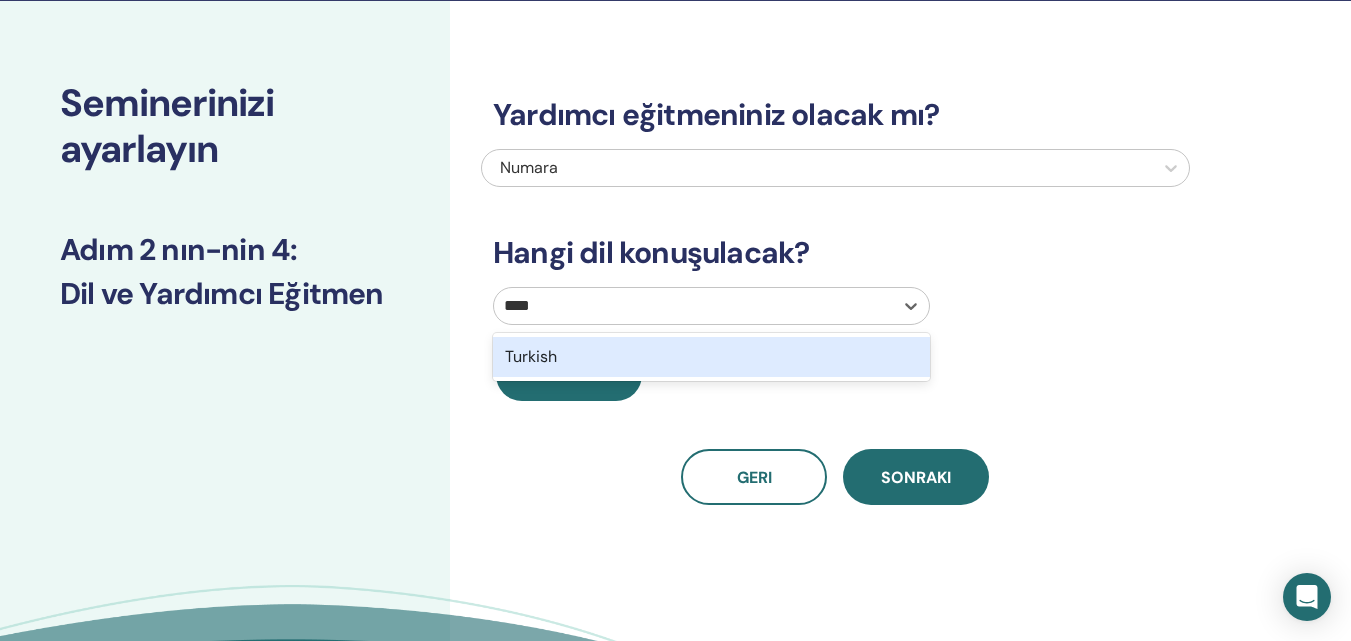 type on "*****" 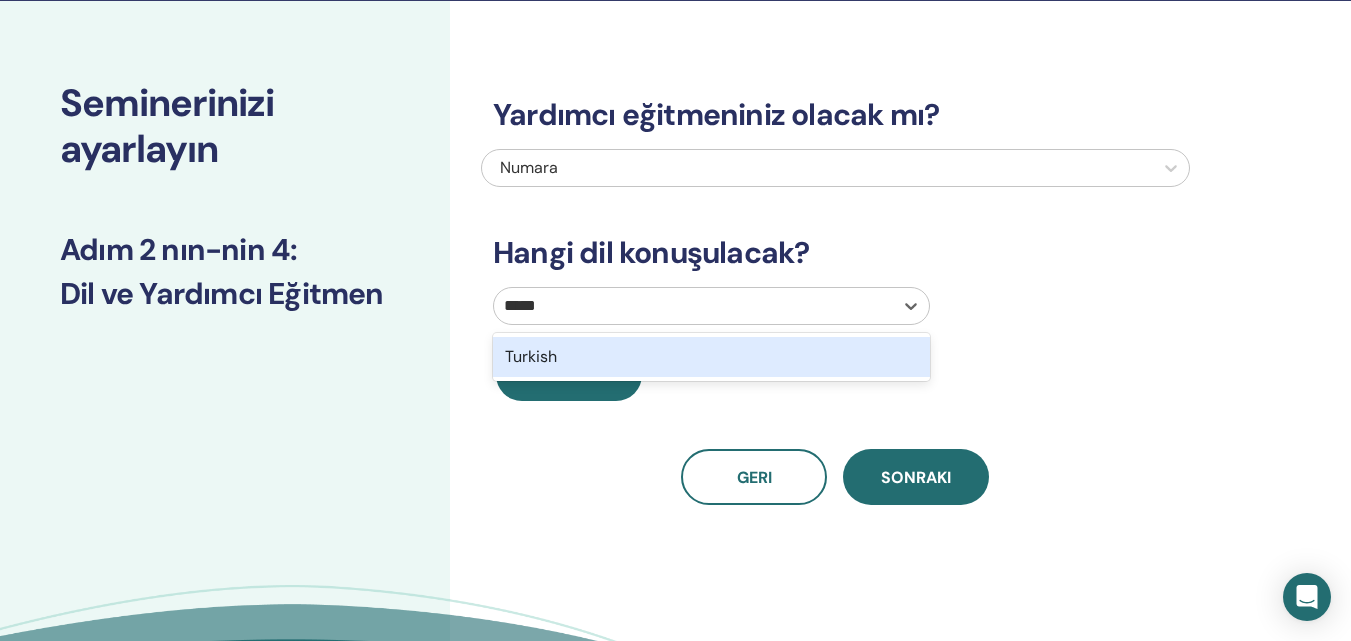 click on "Turkish" at bounding box center (711, 357) 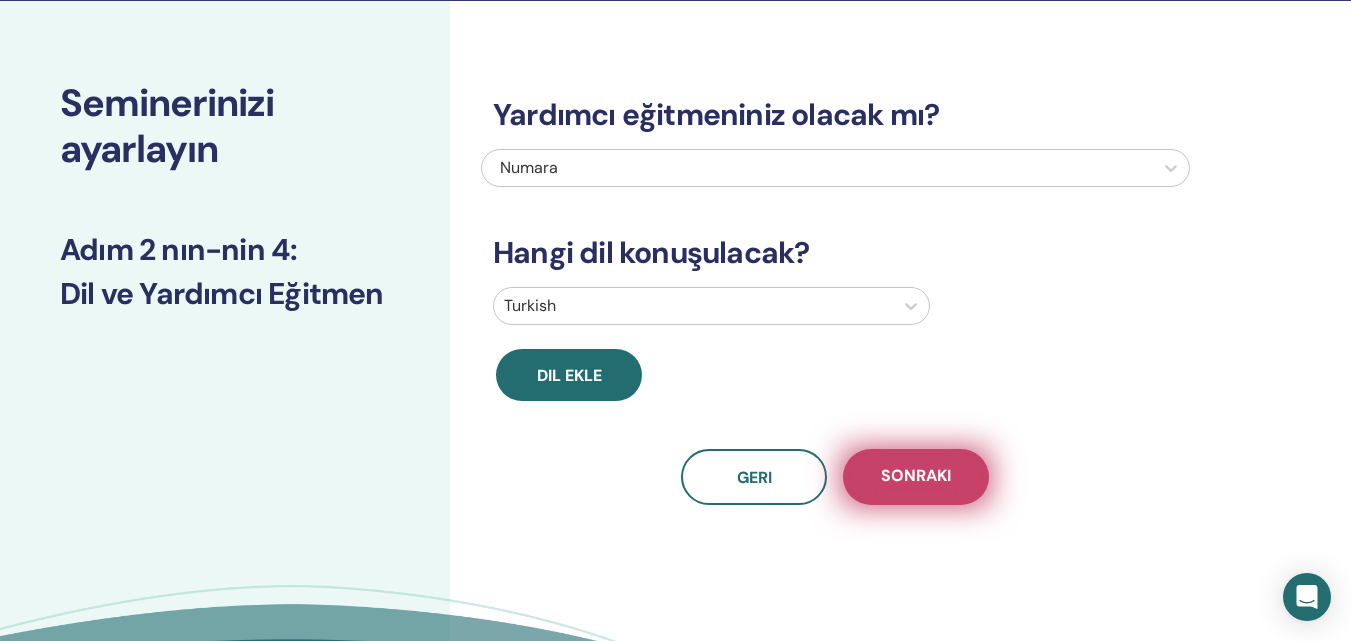 click on "Sonraki" at bounding box center (916, 477) 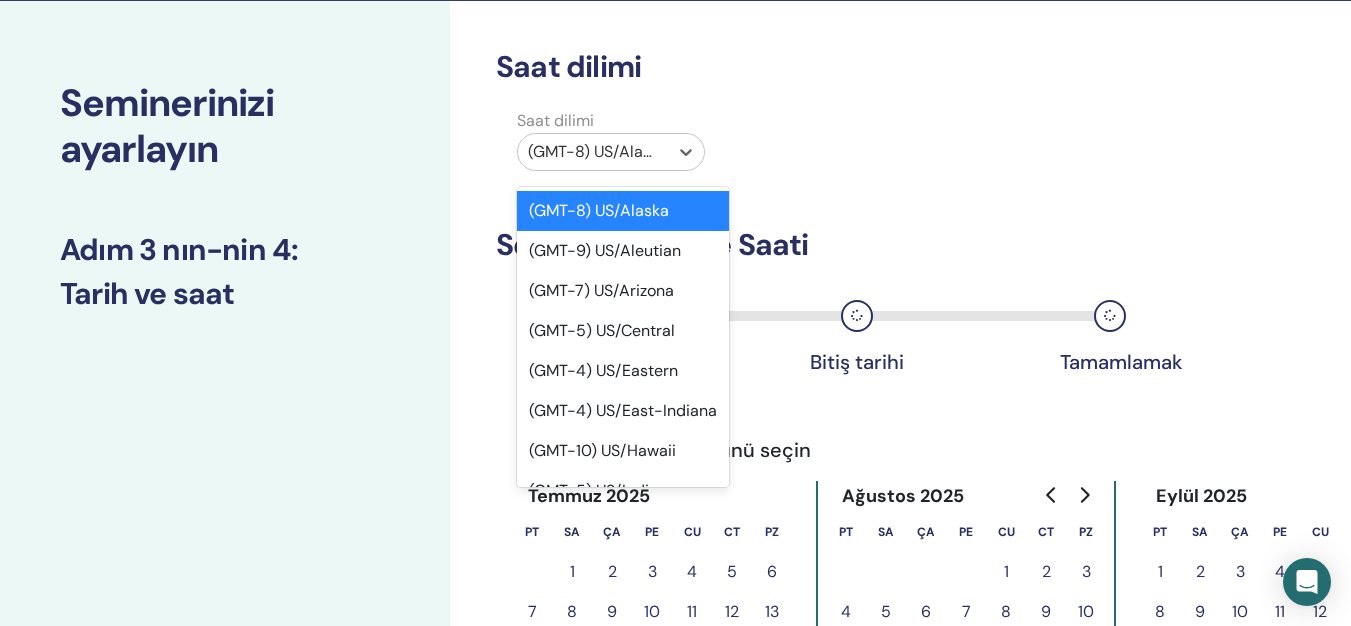 click at bounding box center [593, 152] 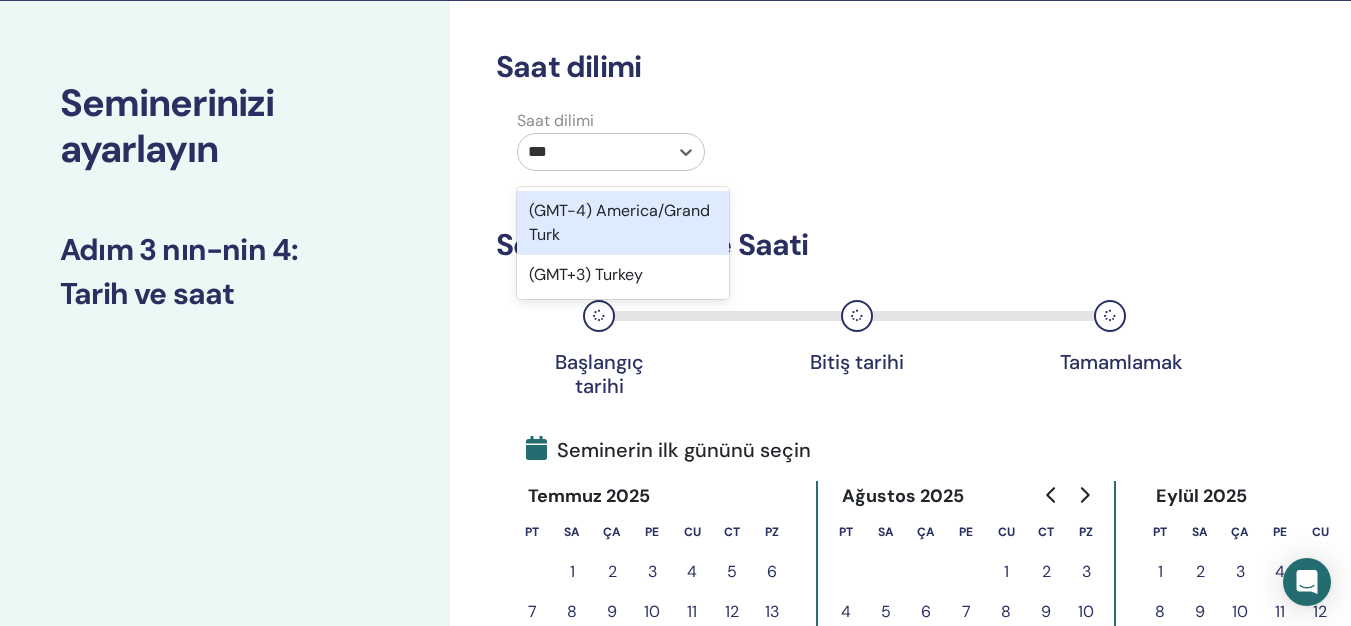 type on "****" 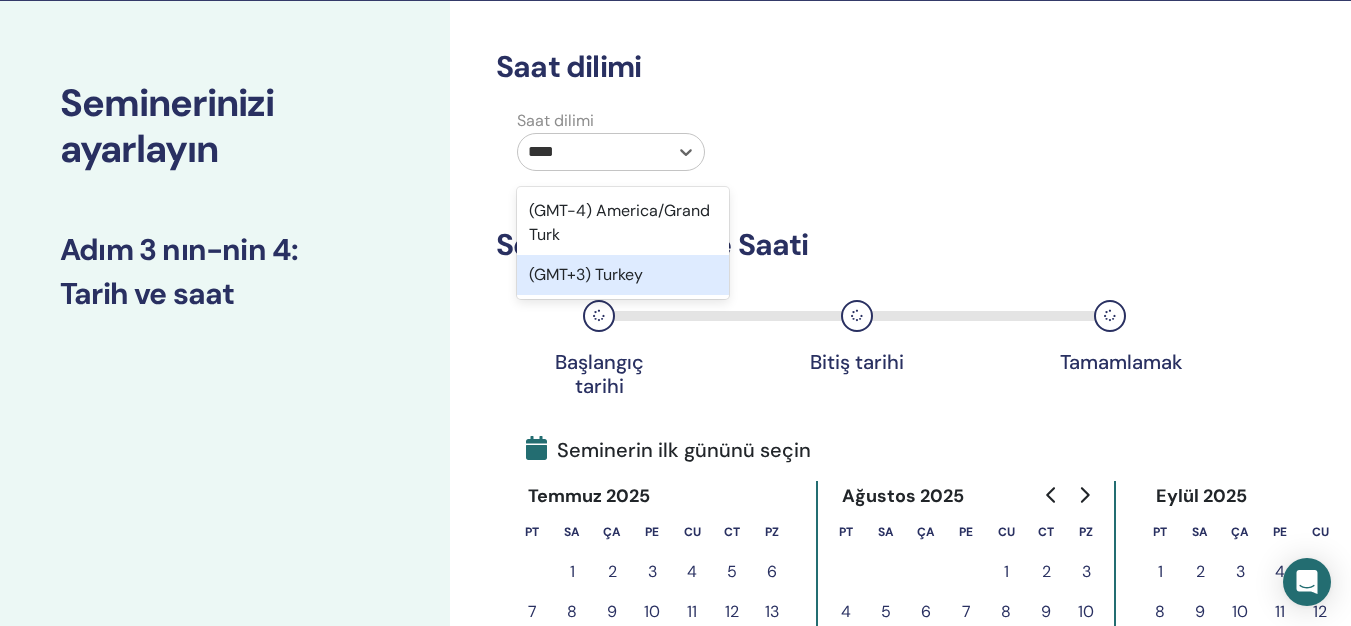click on "(GMT+3) Turkey" at bounding box center [623, 275] 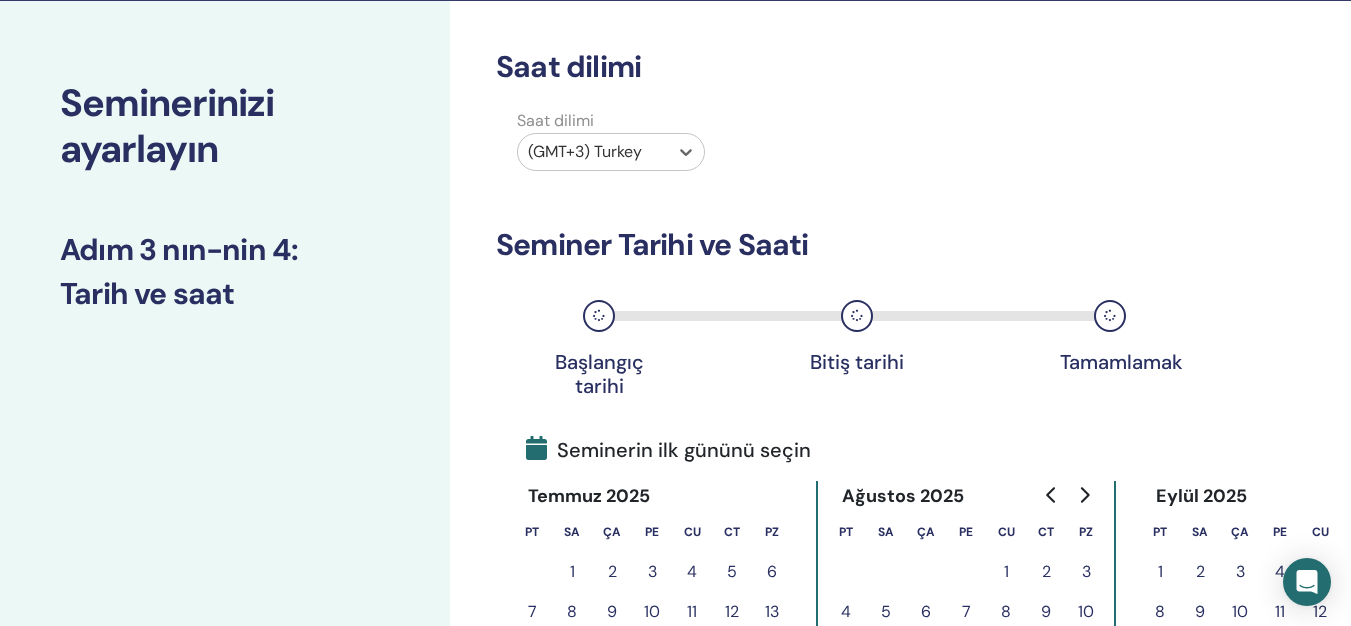 click on "Saat dilimi Saat dilimi option (GMT+3) Turkey, selected.   Select is focused ,type to refine list, press Down to open the menu,  (GMT+3) Turkey Seminer Tarihi ve Saati Başlangıç tarihi Bitiş tarihi Tamamlamak Seminerin ilk gününü seçin Temmuz 2025 Pt Sa Ça Pe Cu Ct Pz 1 2 3 4 5 6 7 8 9 10 11 12 13 14 15 16 17 18 19 20 21 22 23 24 25 26 27 28 29 30 31 Ağustos 2025 Pt Sa Ça Pe Cu Ct Pz 1 2 3 4 5 6 7 8 9 10 11 12 13 14 15 16 17 18 19 20 21 22 23 24 25 26 27 28 29 30 31 Eylül 2025 Pt Sa Ça Pe Cu Ct Pz 1 2 3 4 5 6 7 8 9 10 11 12 13 14 15 16 17 18 19 20 21 22 23 24 25 26 27 28 29 30 Geri Sonraki" at bounding box center (900, 576) 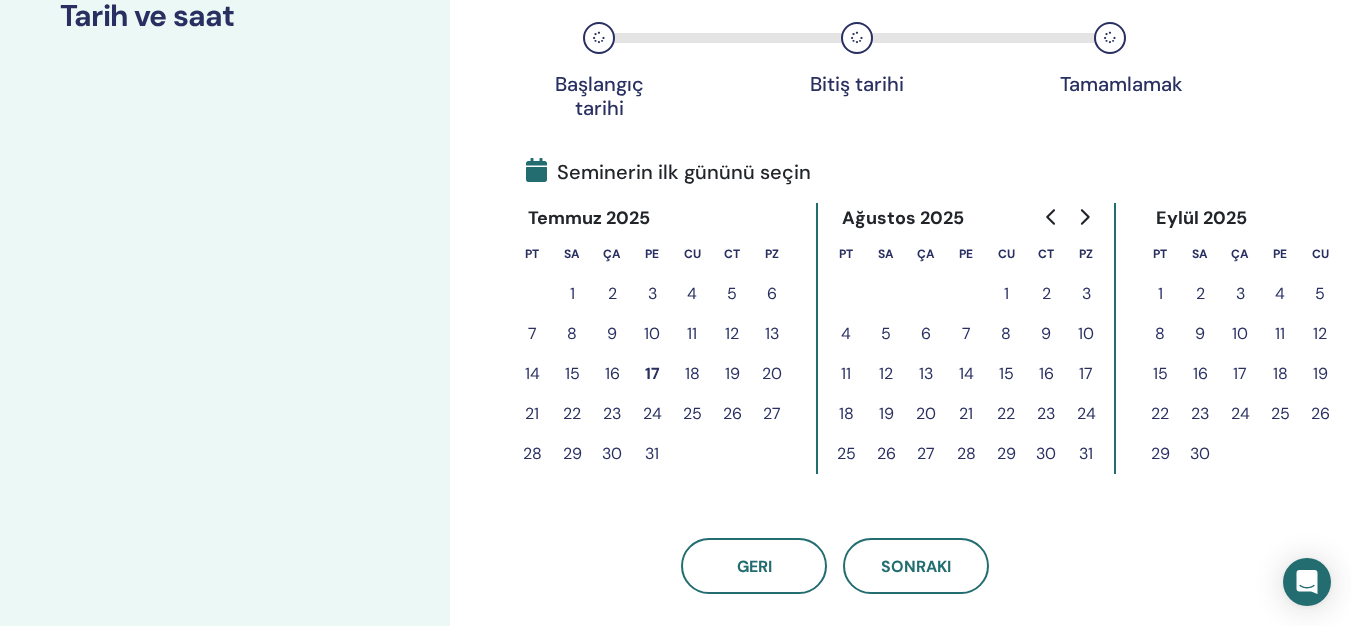 scroll, scrollTop: 363, scrollLeft: 0, axis: vertical 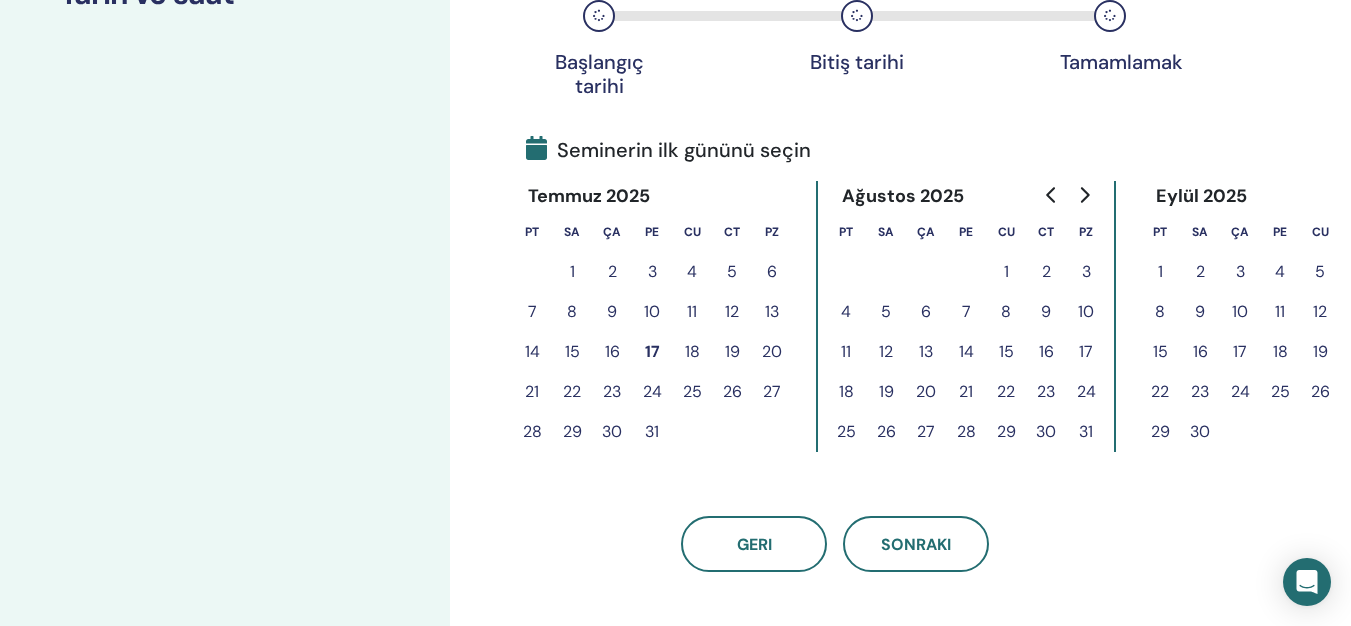 click on "17" at bounding box center [652, 352] 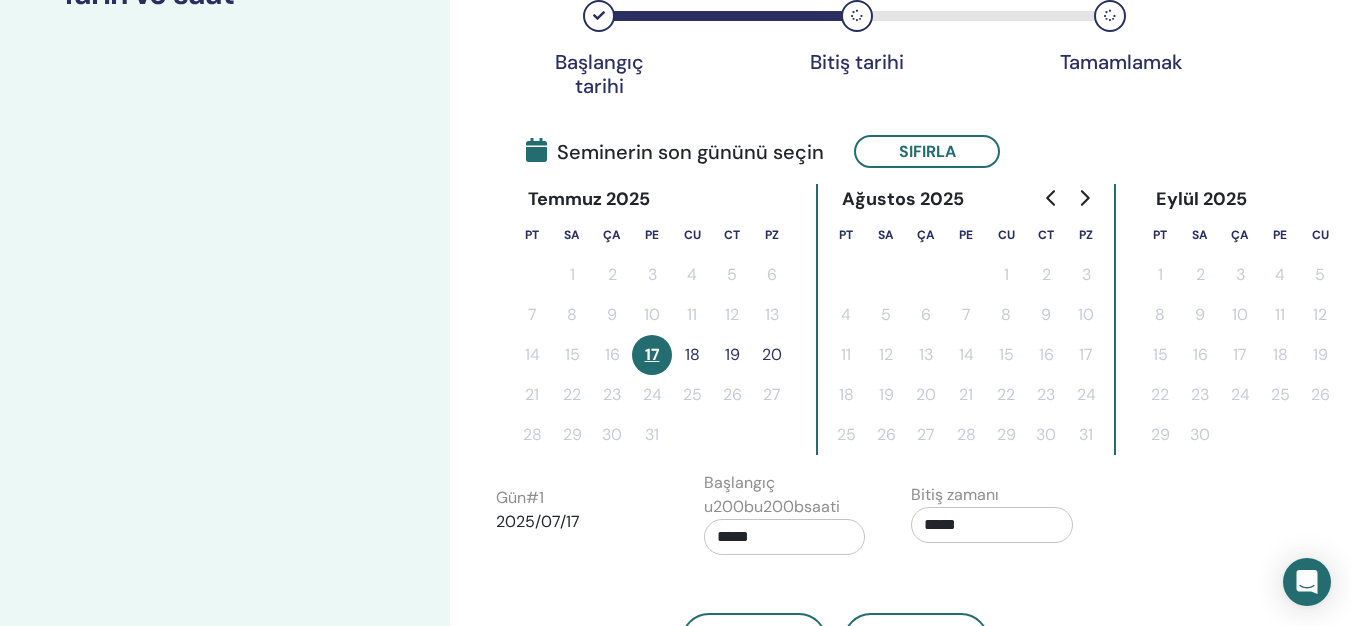 click on "20" at bounding box center (772, 355) 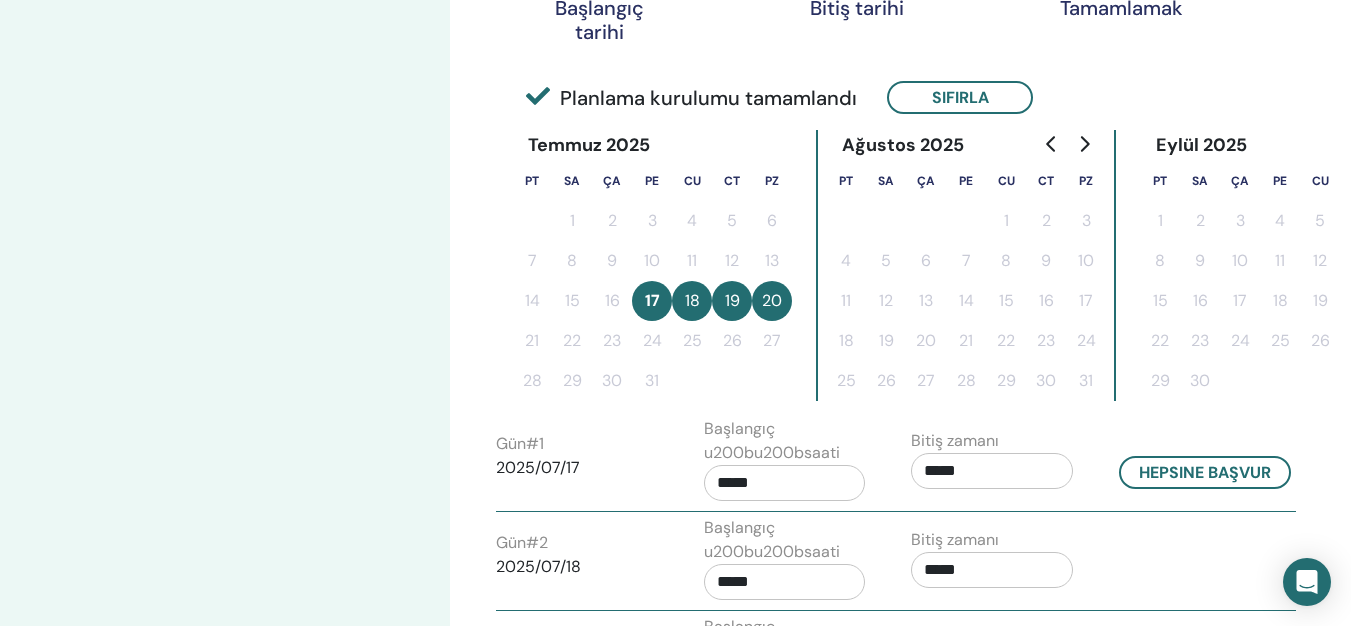 scroll, scrollTop: 463, scrollLeft: 0, axis: vertical 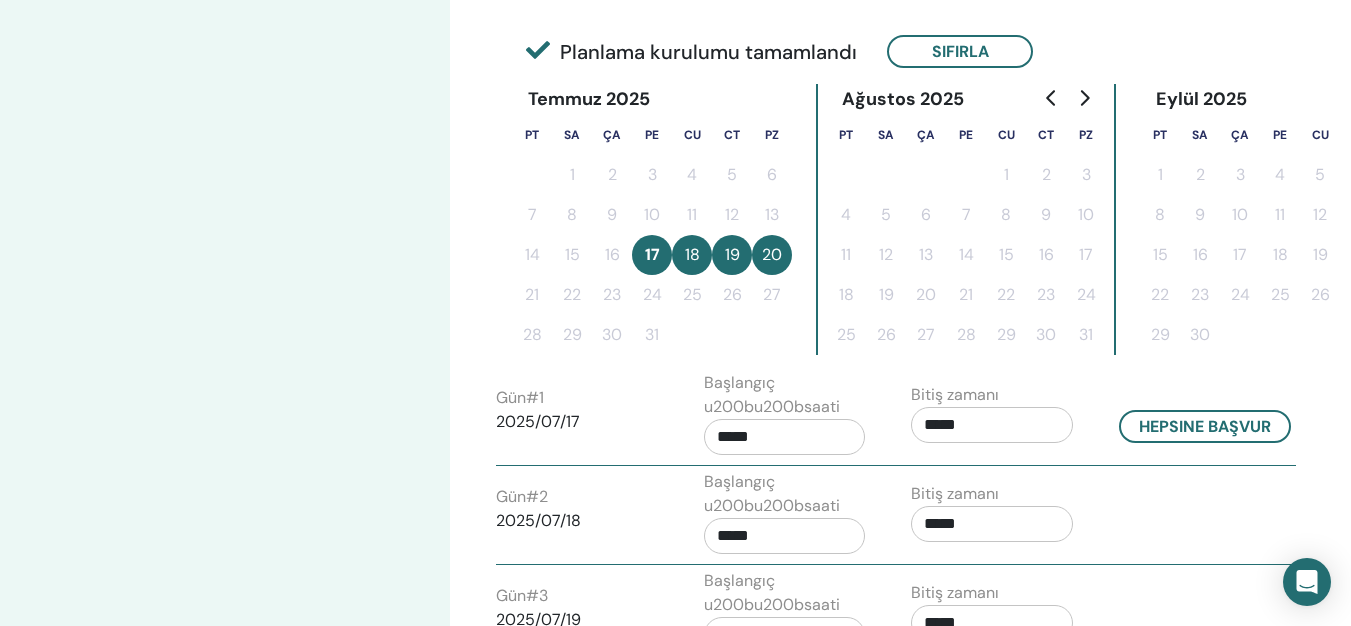 click on "20" at bounding box center (772, 255) 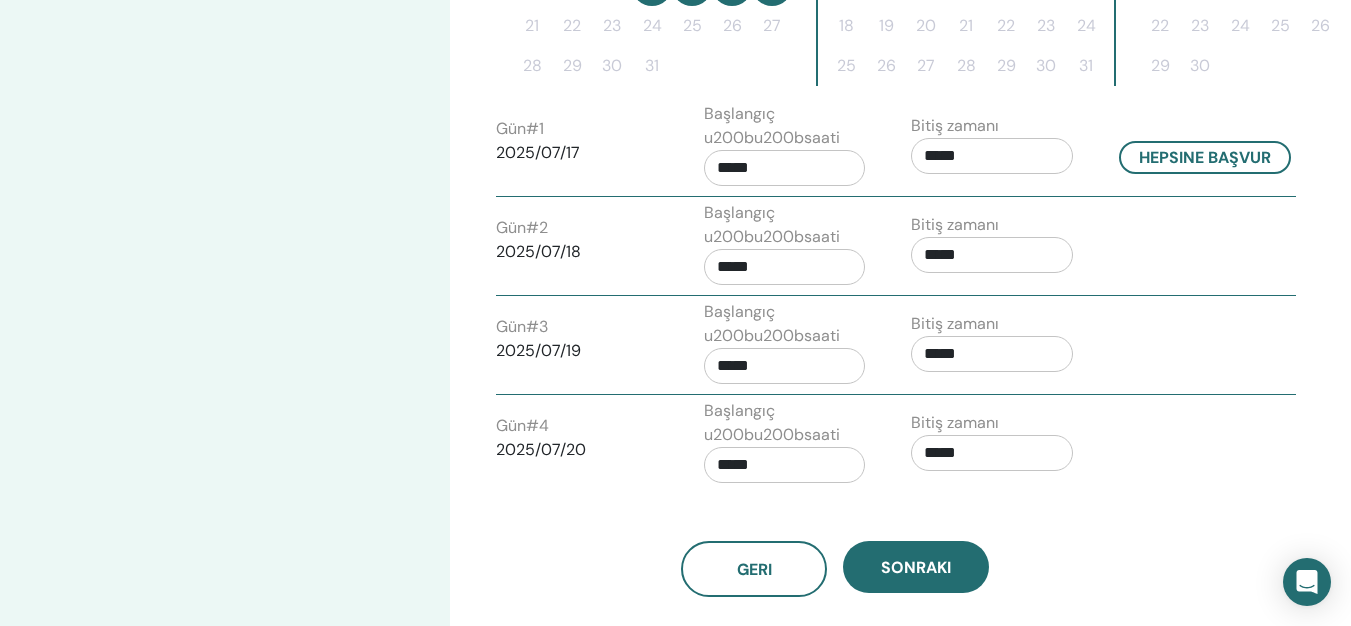 scroll, scrollTop: 863, scrollLeft: 0, axis: vertical 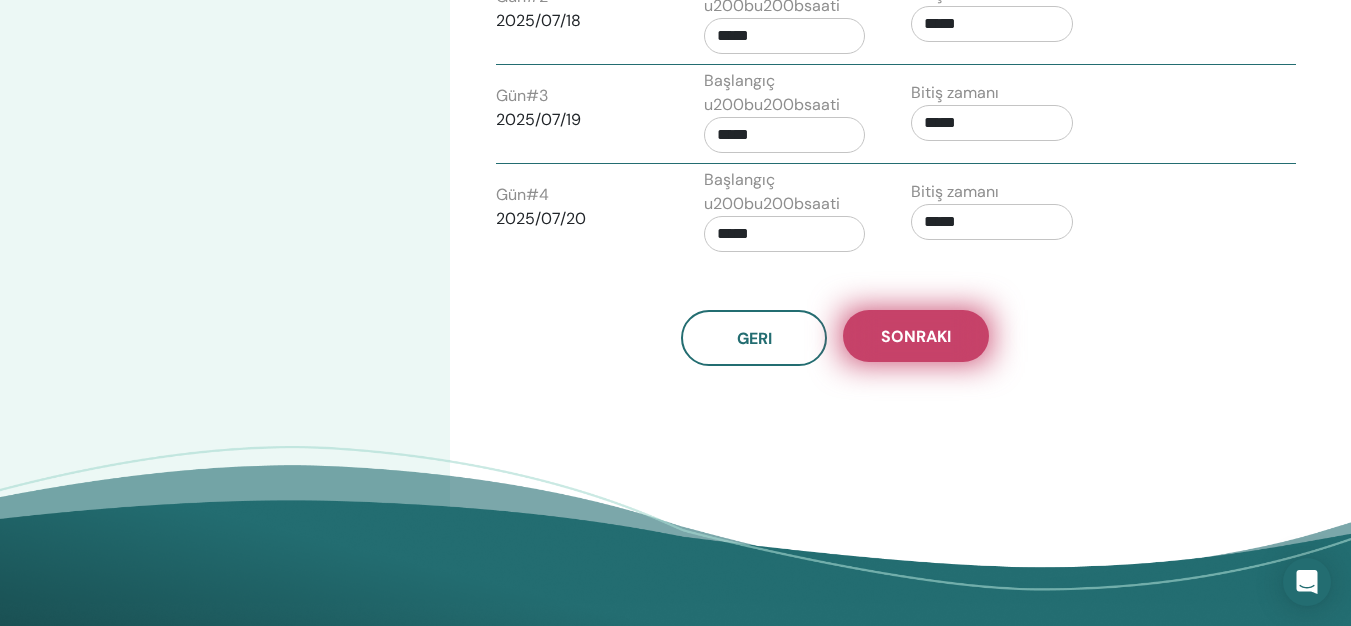 click on "Sonraki" at bounding box center (916, 336) 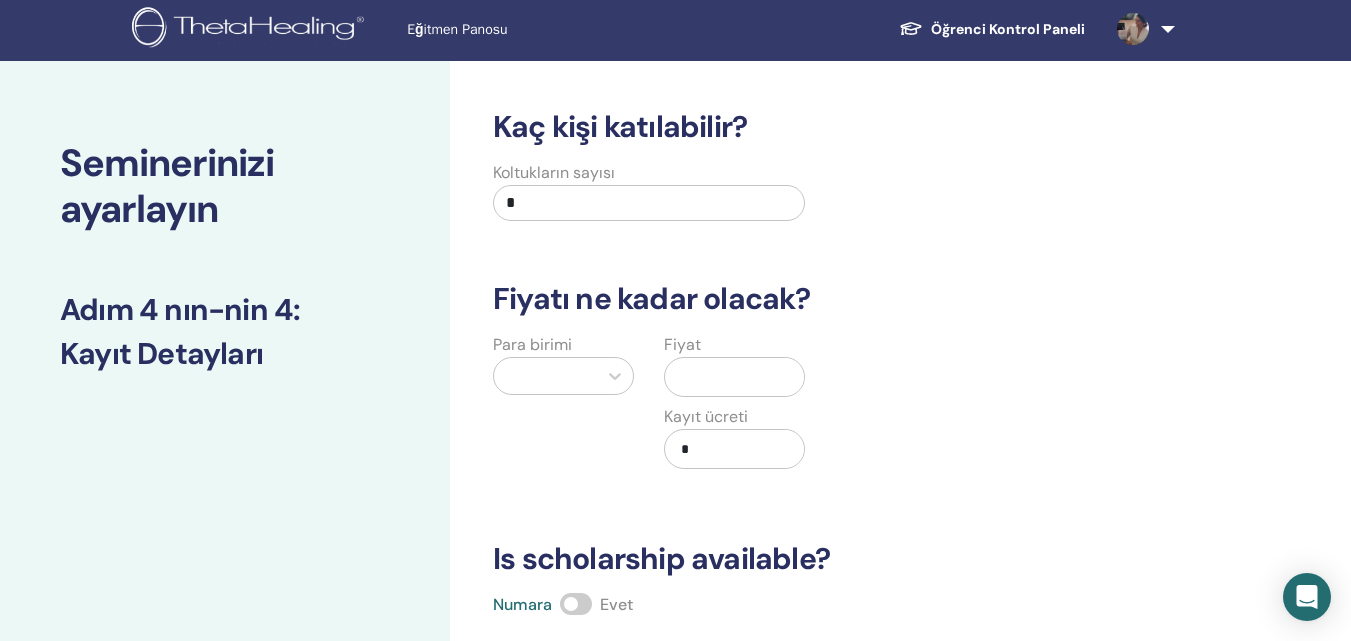 scroll, scrollTop: 0, scrollLeft: 0, axis: both 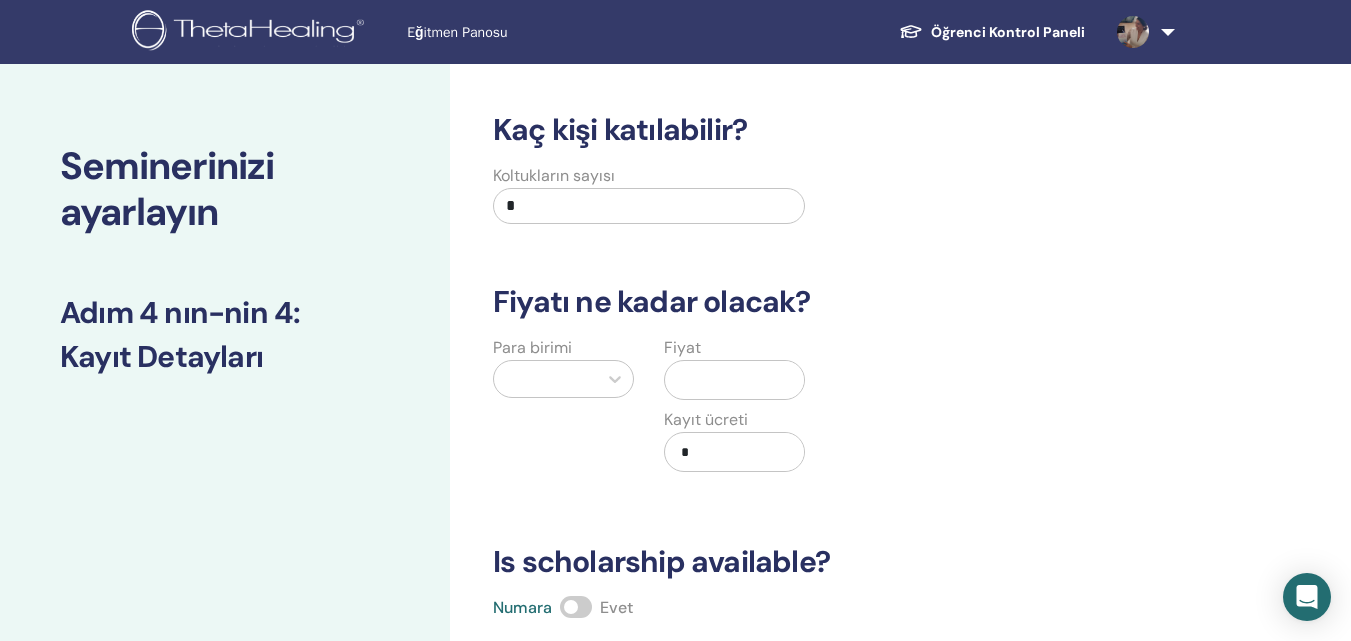 click on "*" at bounding box center [649, 206] 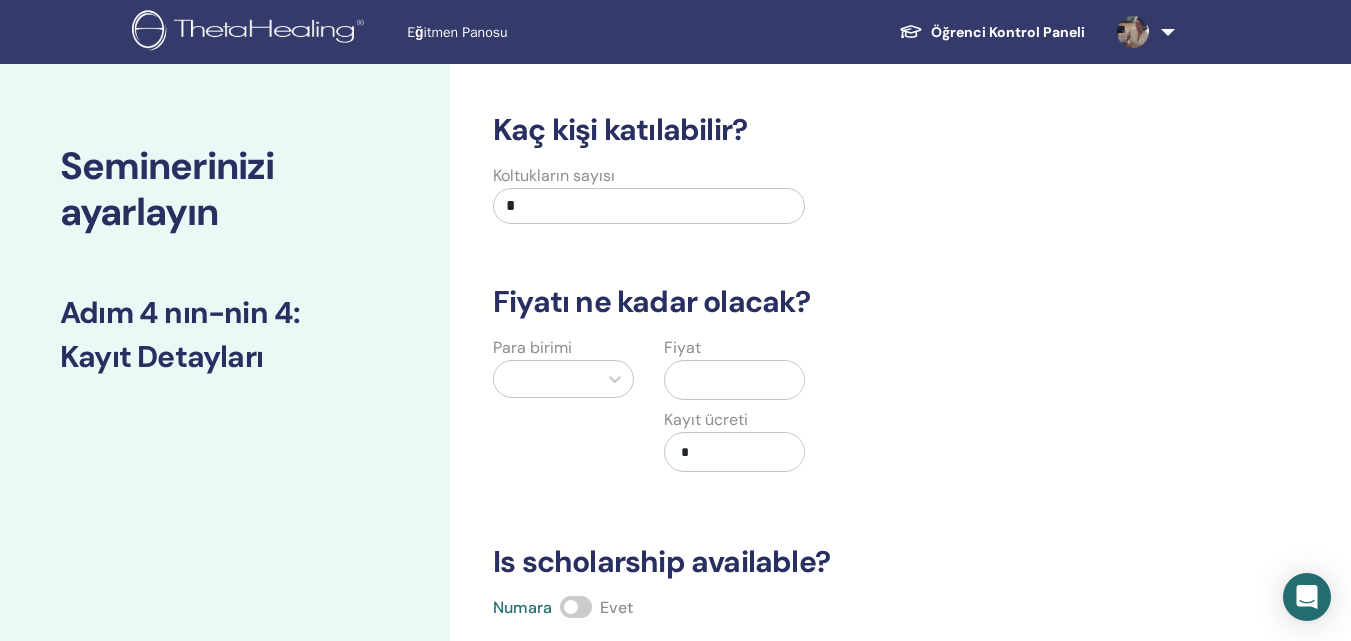 click on "Kaç kişi katılabilir? Koltukların sayısı * Fiyatı ne kadar olacak? Para birimi Fiyat Kayıt ücreti * Is scholarship available? Numara Evet İnsanlar ne zaman kayıt olabilir? Kayıtlar Başlıyor 07/17/2025 Kayıtlar Sona Erdi 07/20/2025 Geri Kaydet ilerle" at bounding box center (835, 511) 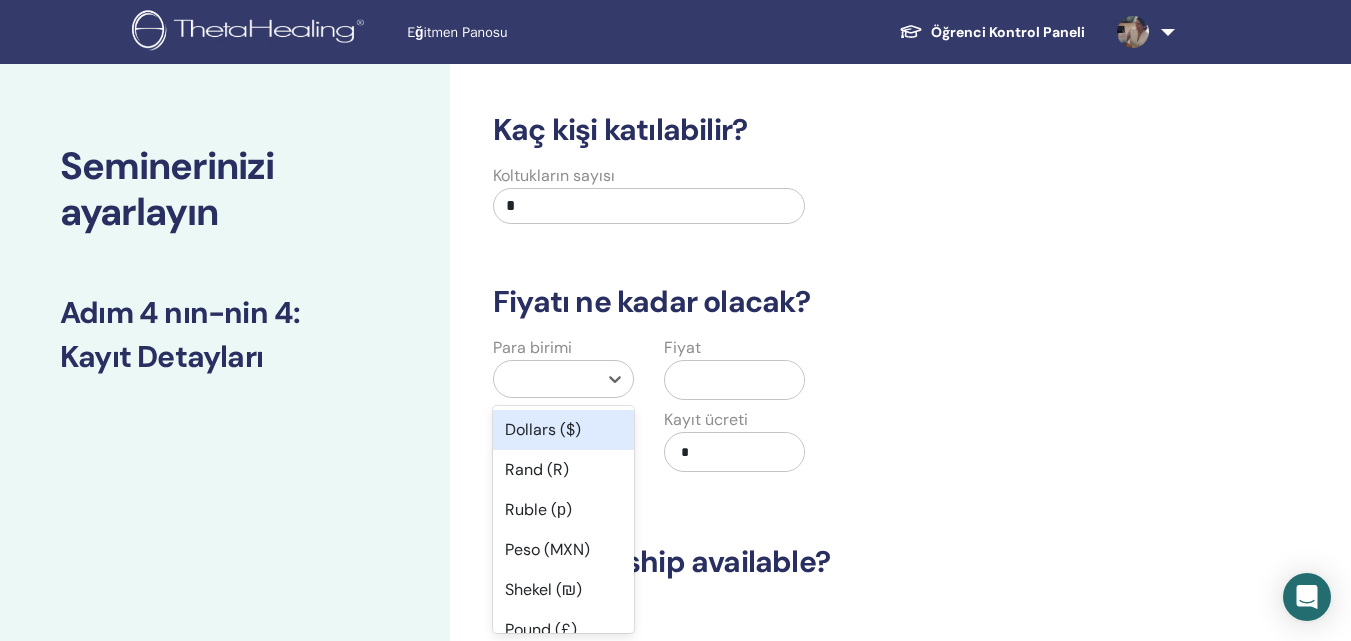 click at bounding box center [545, 379] 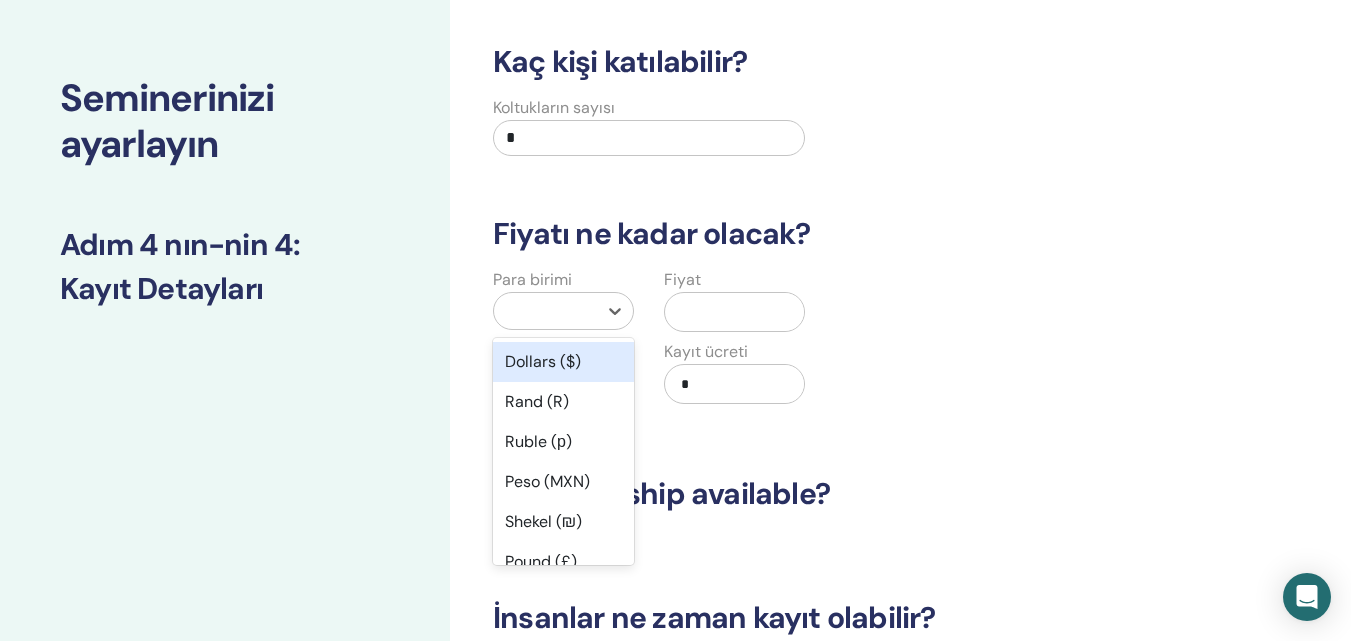 scroll, scrollTop: 73, scrollLeft: 0, axis: vertical 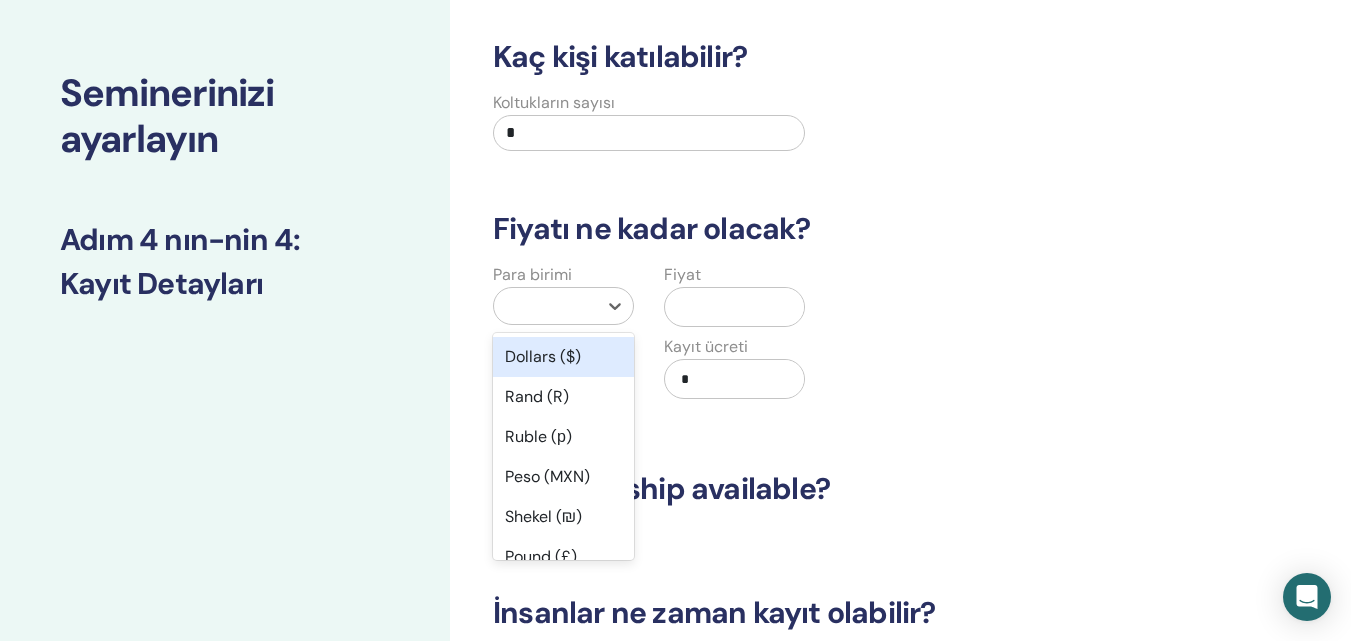 click on "Dollars ($)" at bounding box center (563, 357) 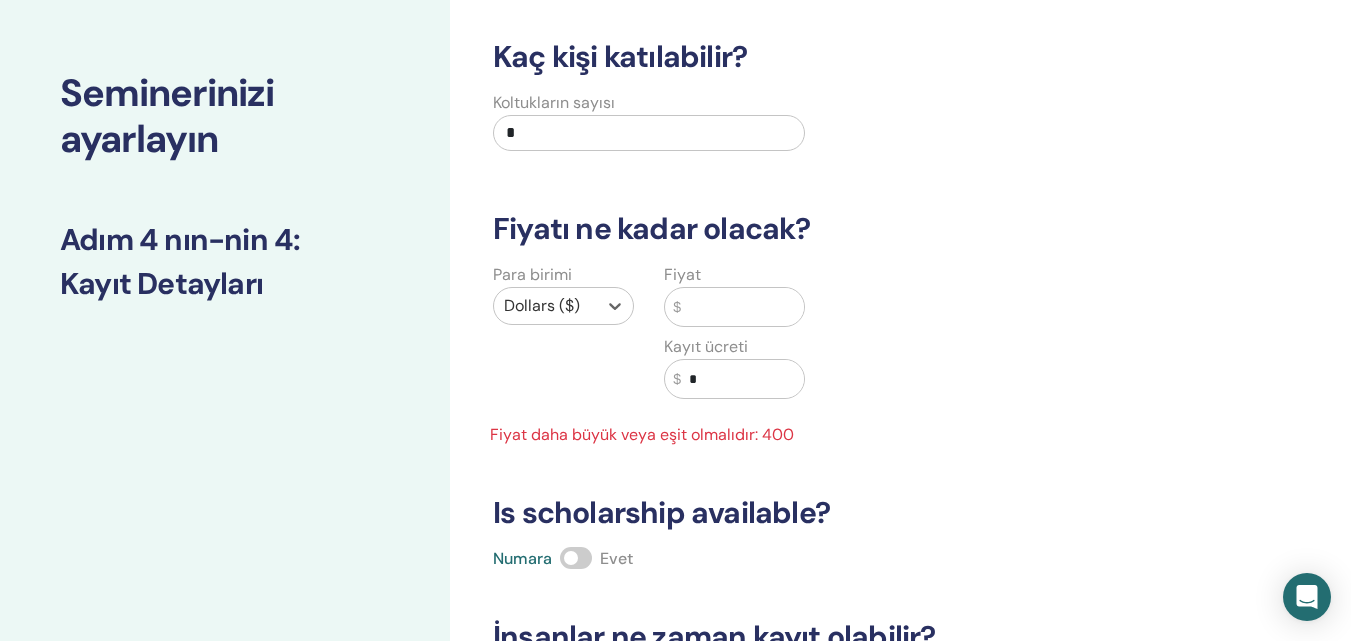 click at bounding box center (742, 307) 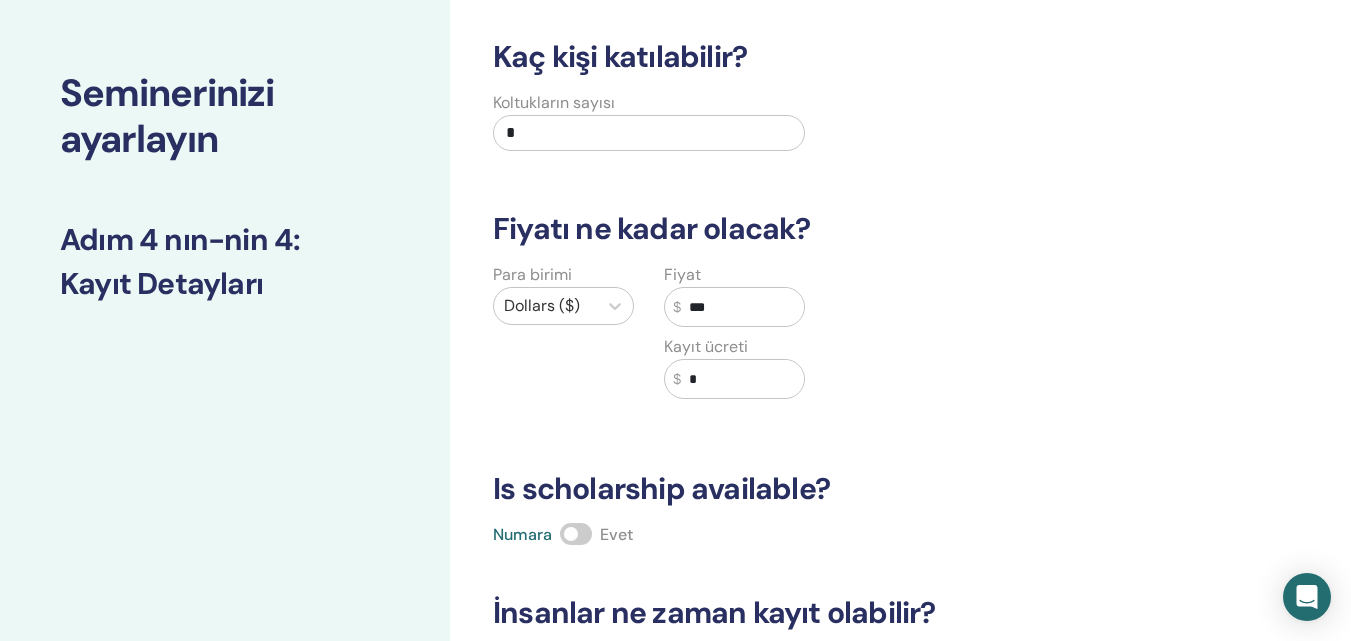 type on "***" 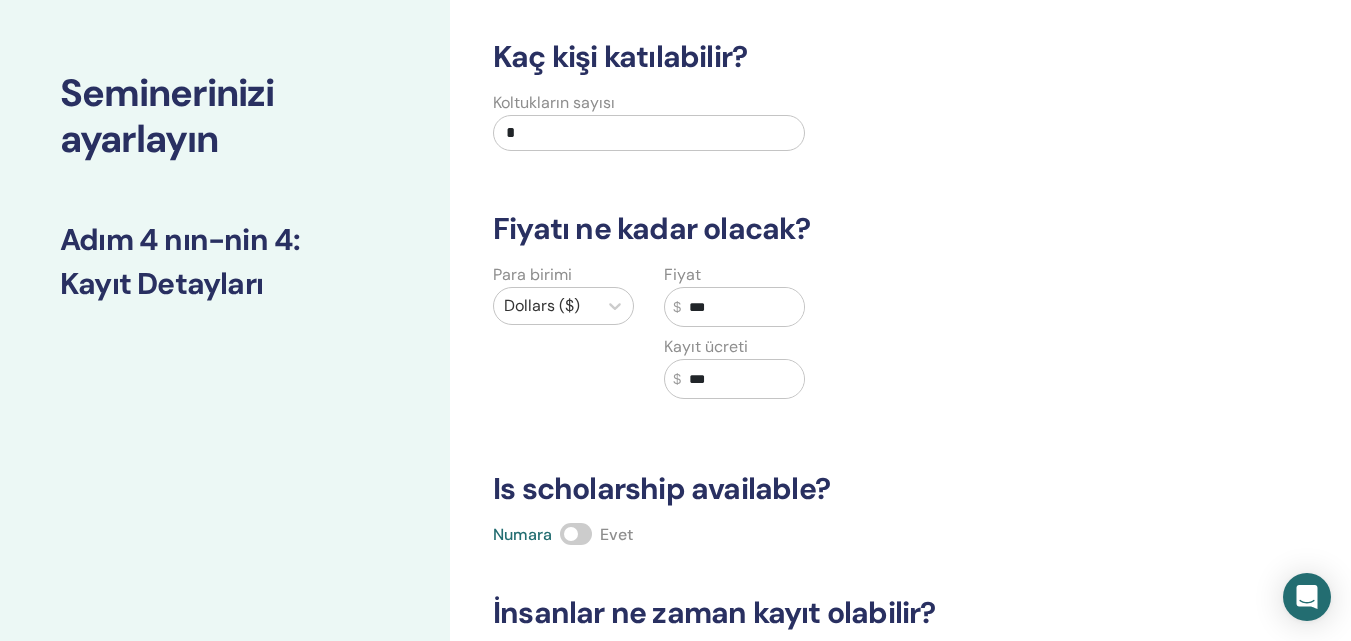 type on "***" 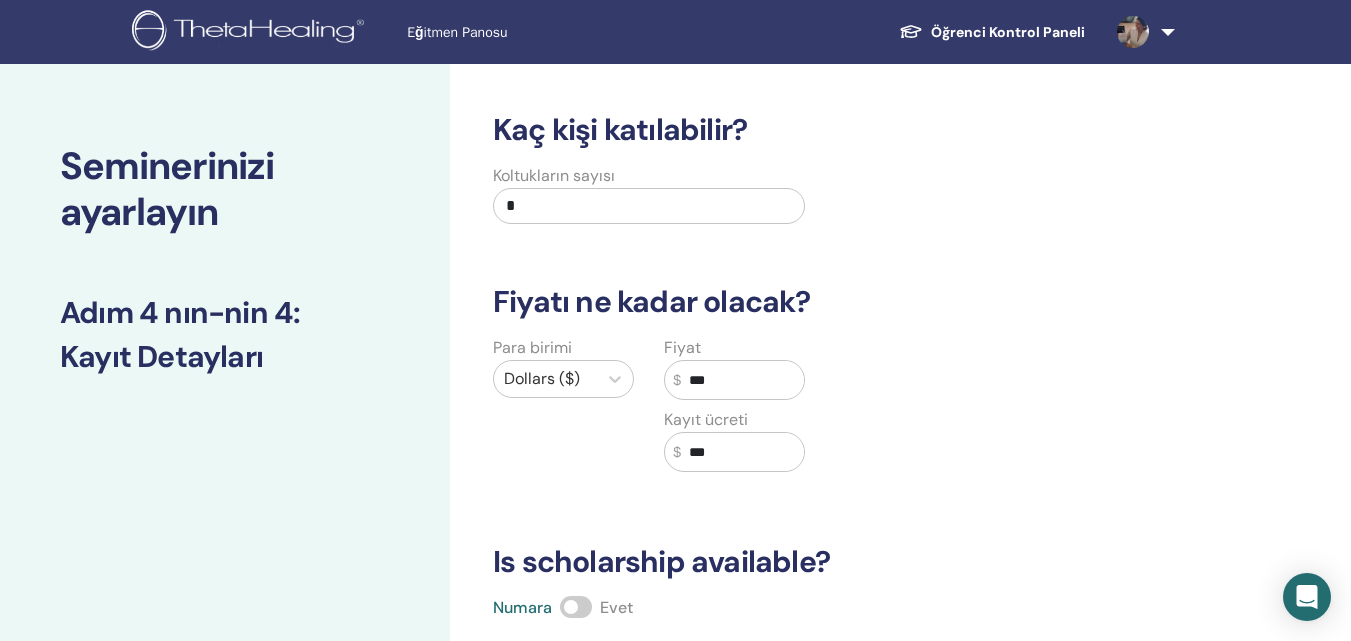 scroll, scrollTop: 400, scrollLeft: 0, axis: vertical 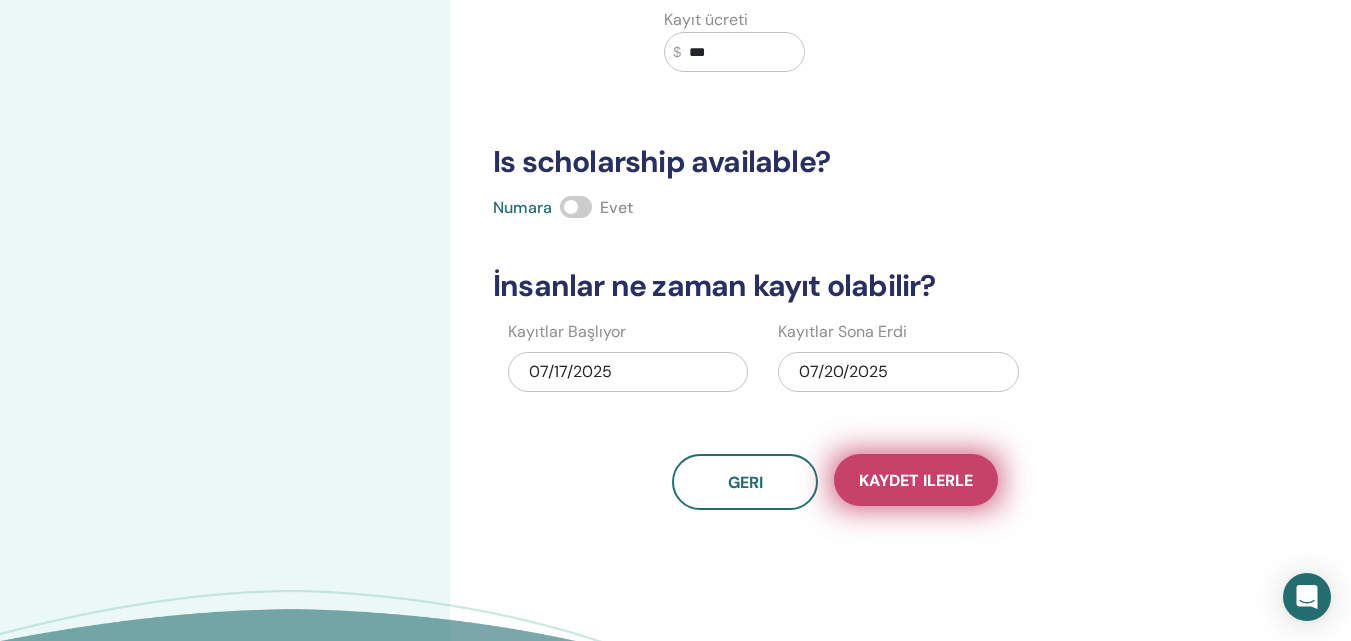 click on "Kaydet ilerle" at bounding box center (916, 480) 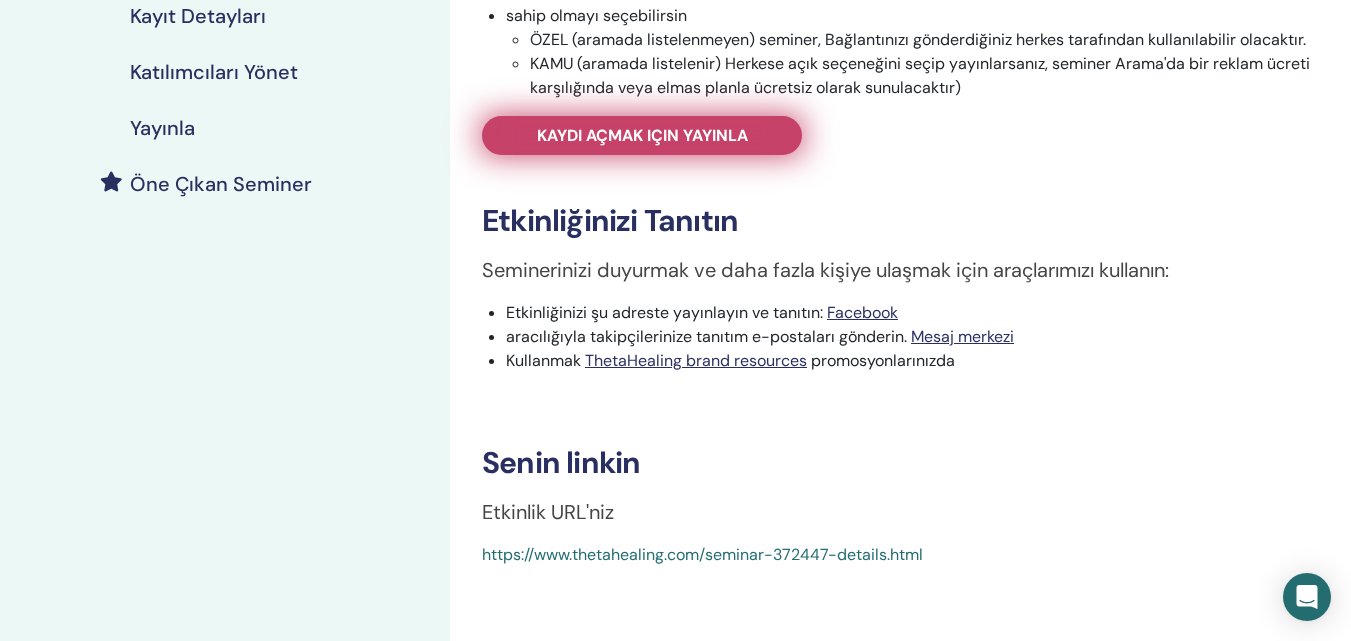 scroll, scrollTop: 400, scrollLeft: 0, axis: vertical 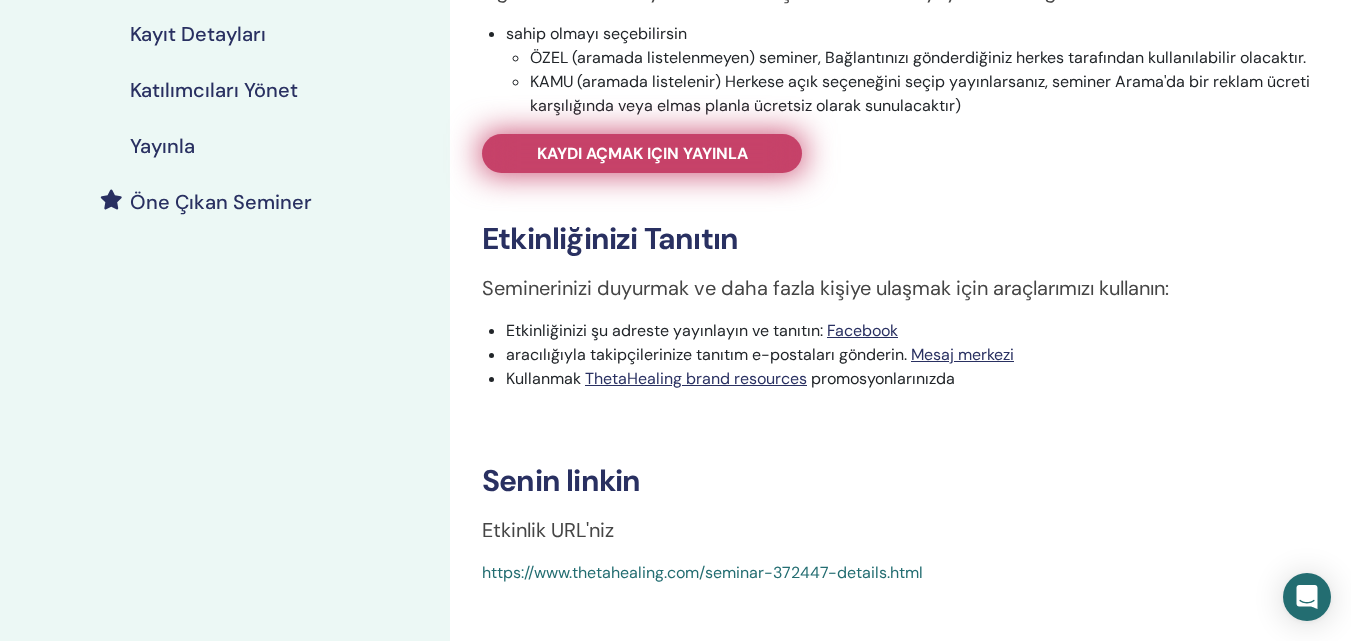 click on "Kaydı açmak için yayınla" at bounding box center (642, 153) 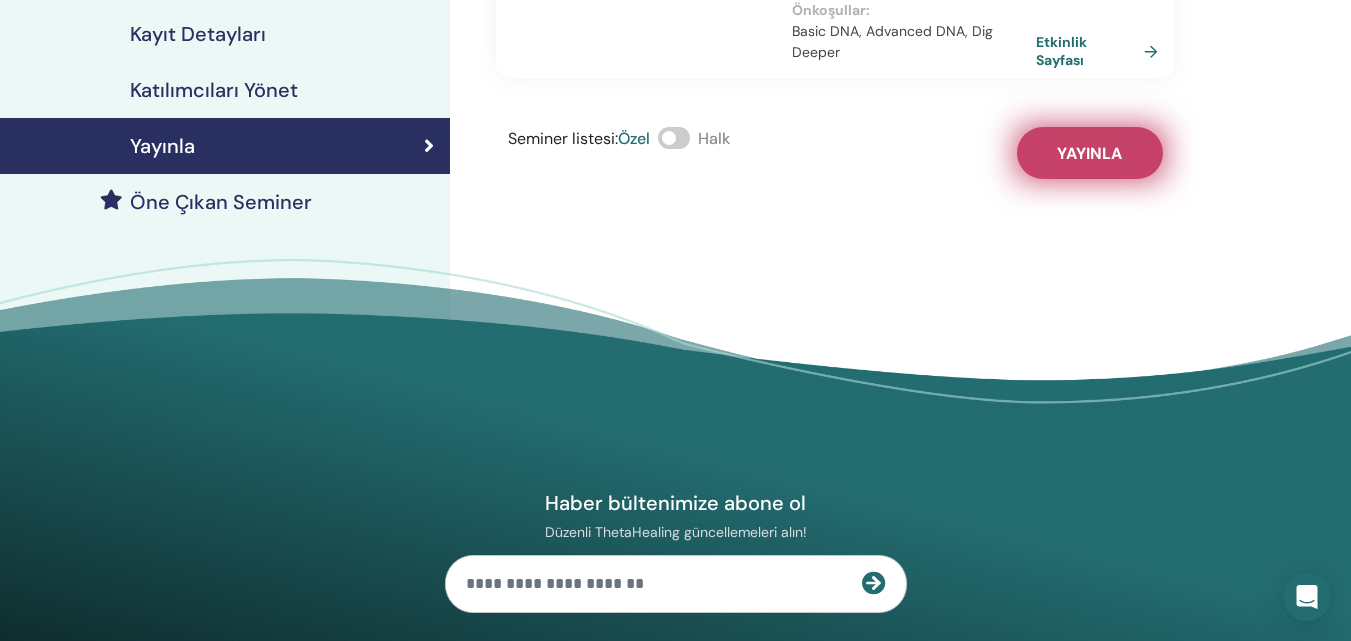 click on "Yayınla" at bounding box center (1090, 153) 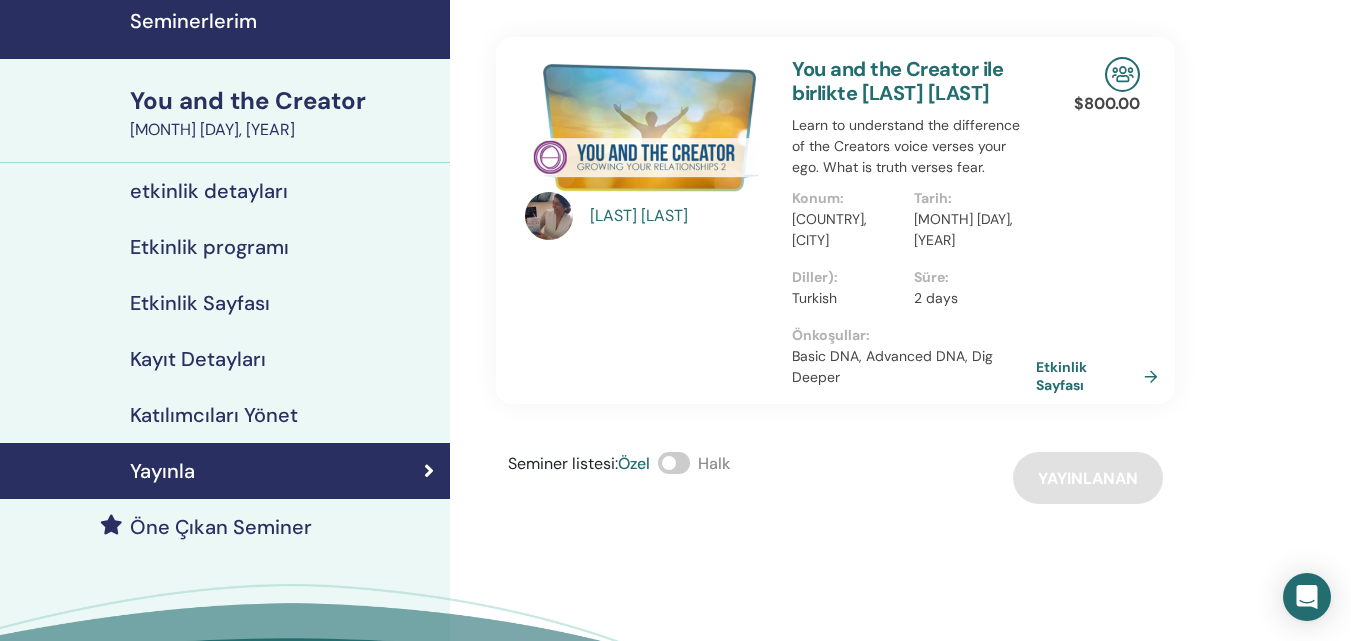 scroll, scrollTop: 0, scrollLeft: 0, axis: both 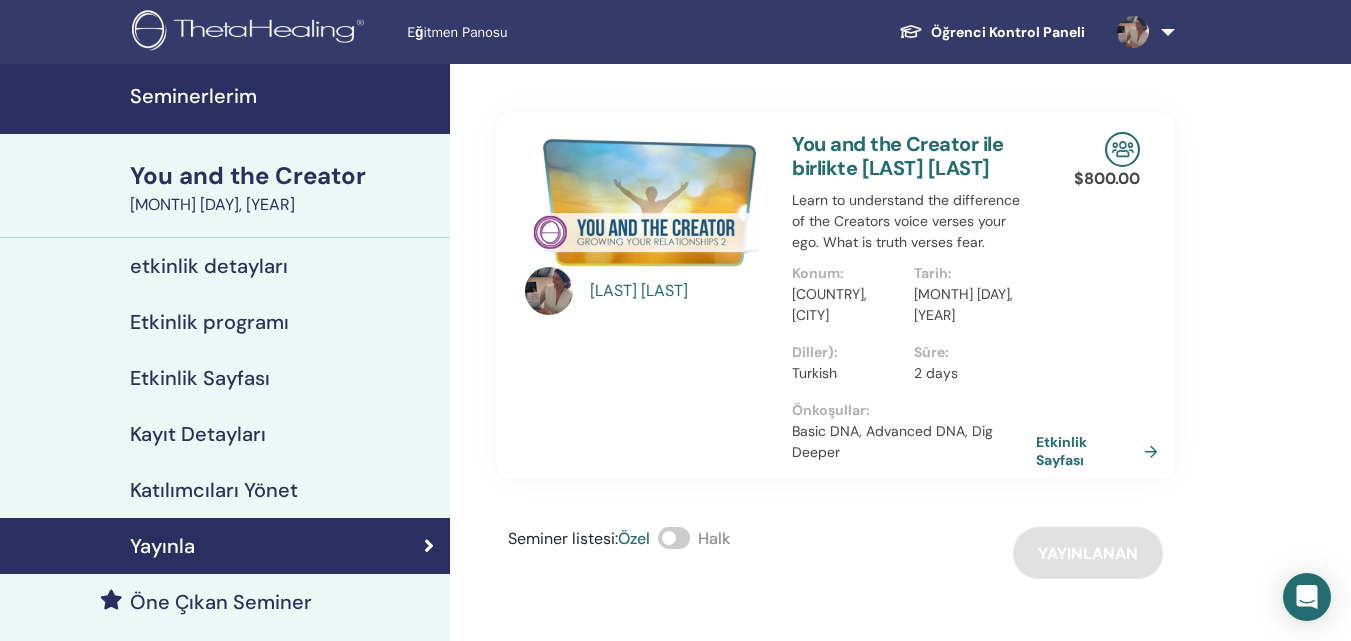 click on "You and the Creator" at bounding box center [284, 176] 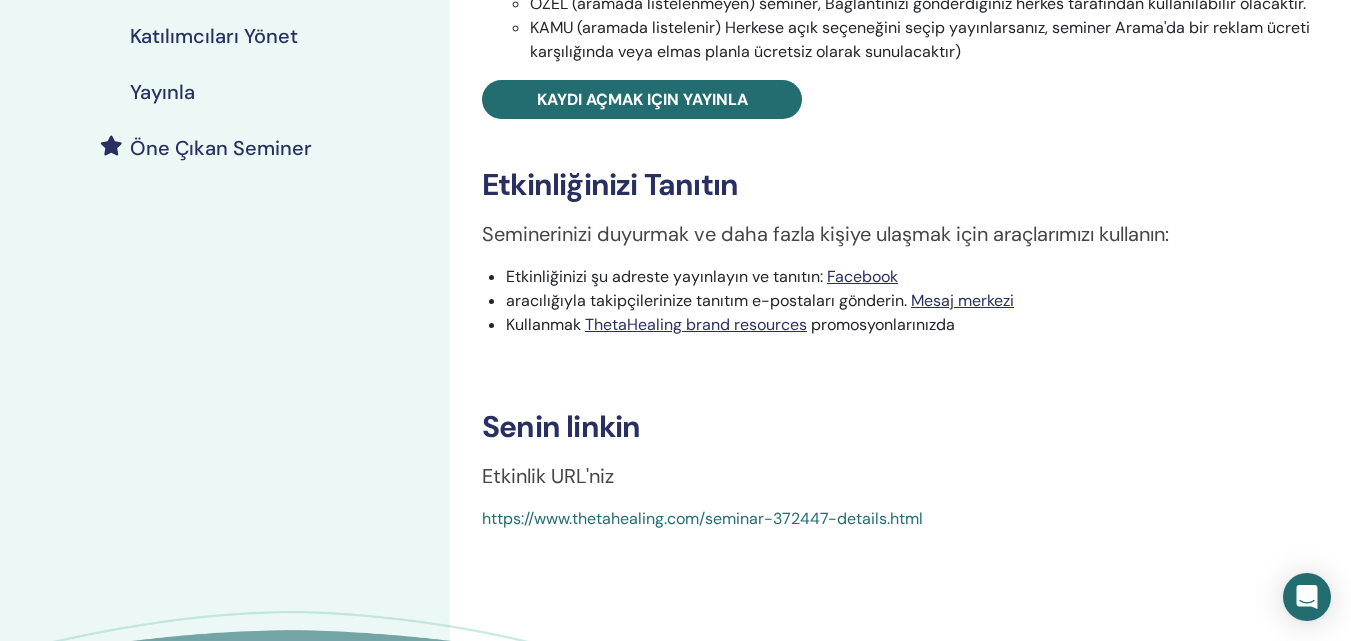 scroll, scrollTop: 500, scrollLeft: 0, axis: vertical 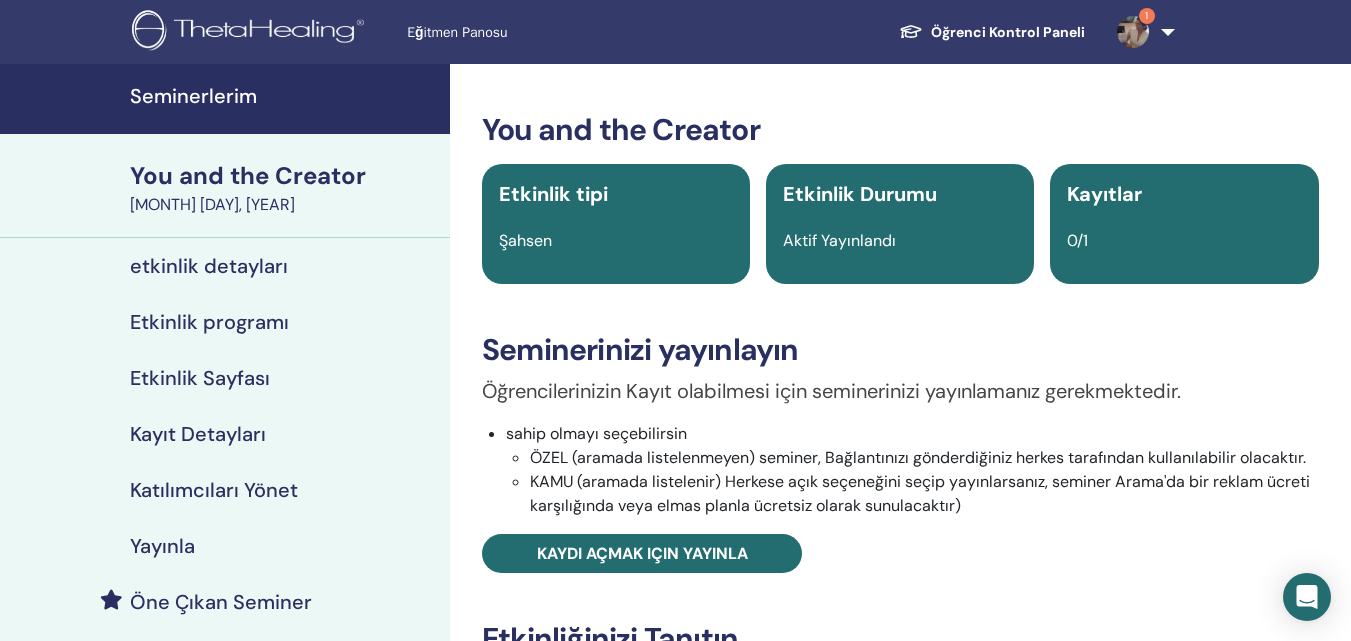 click at bounding box center (1133, 32) 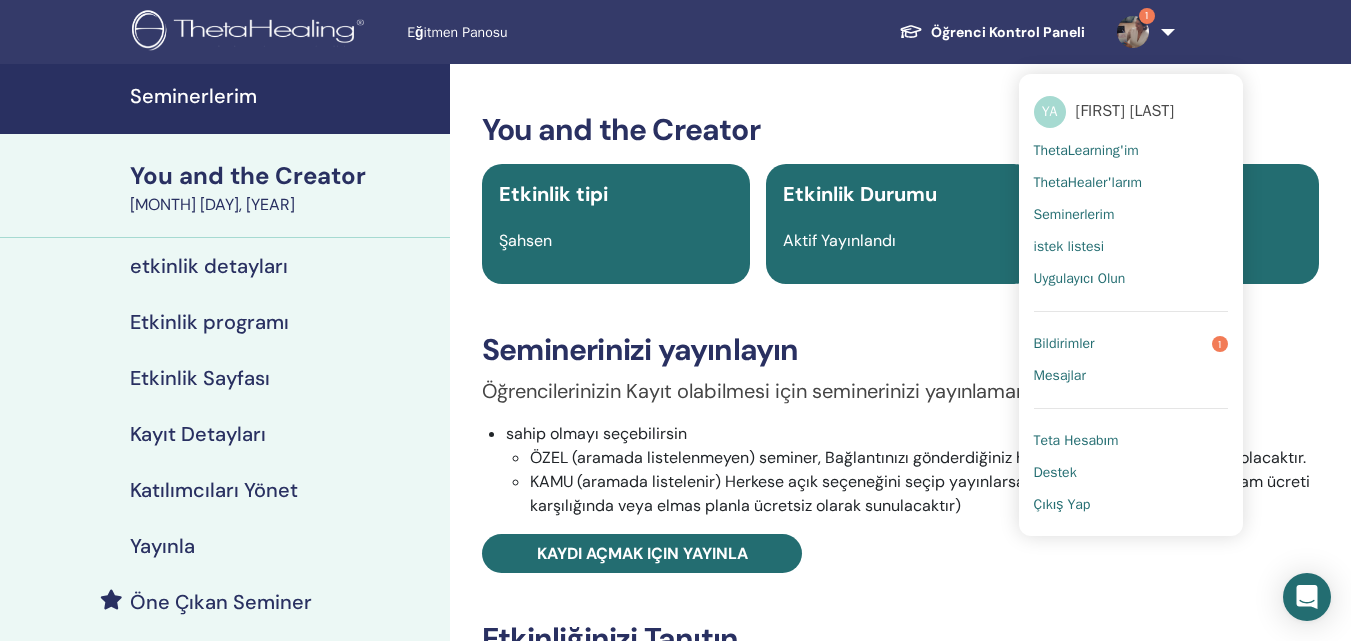 click on "Bildirimler 1" at bounding box center [1131, 344] 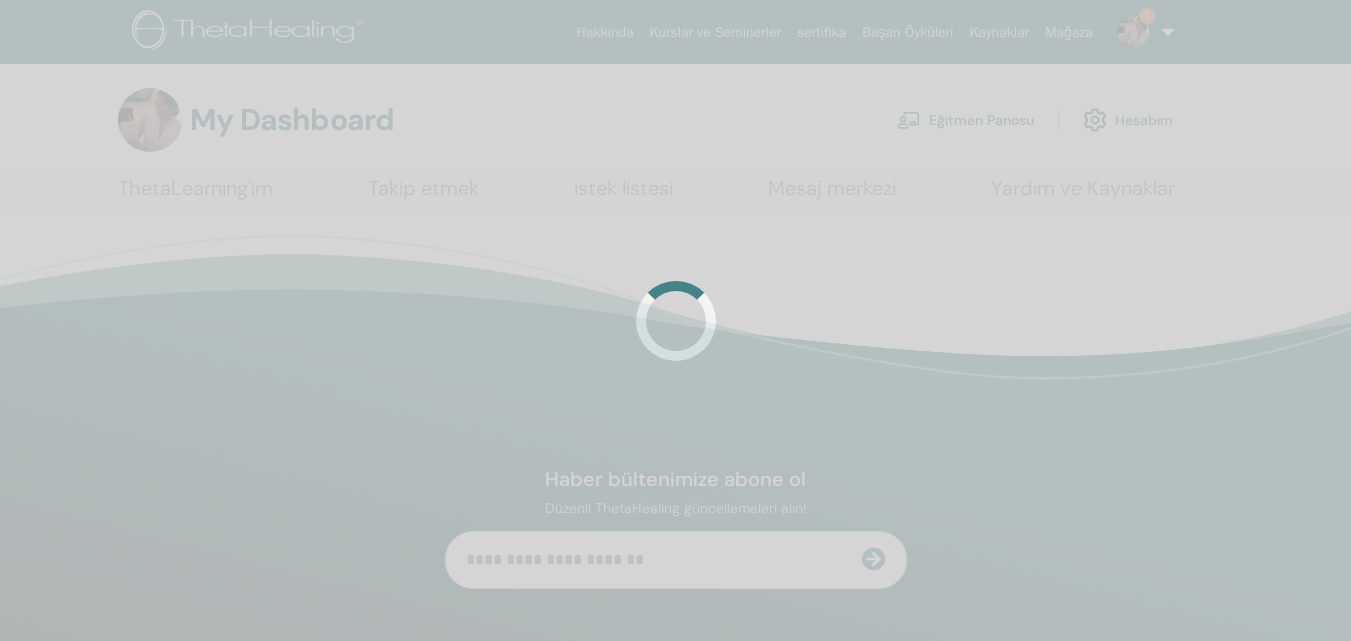 scroll, scrollTop: 0, scrollLeft: 0, axis: both 